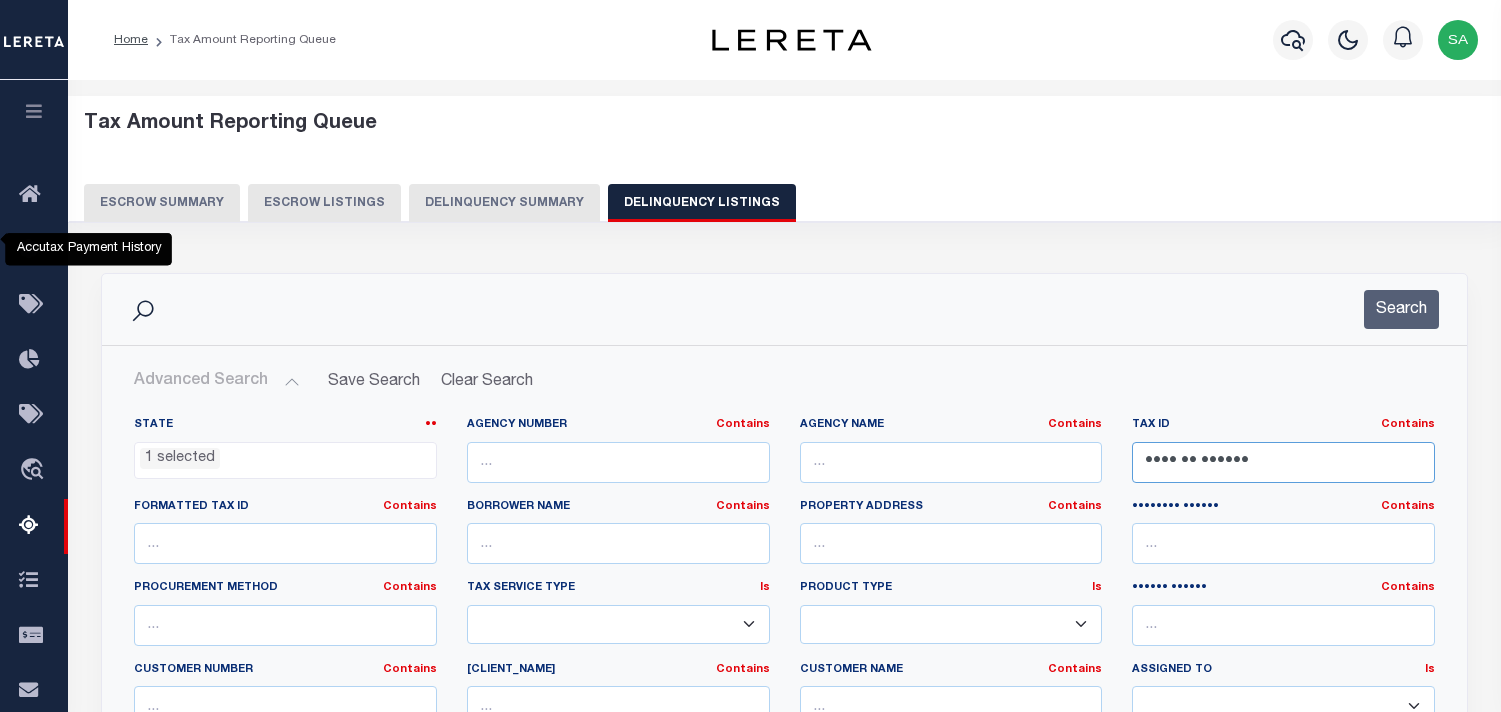 click on "[STATE]" at bounding box center (784, 621) 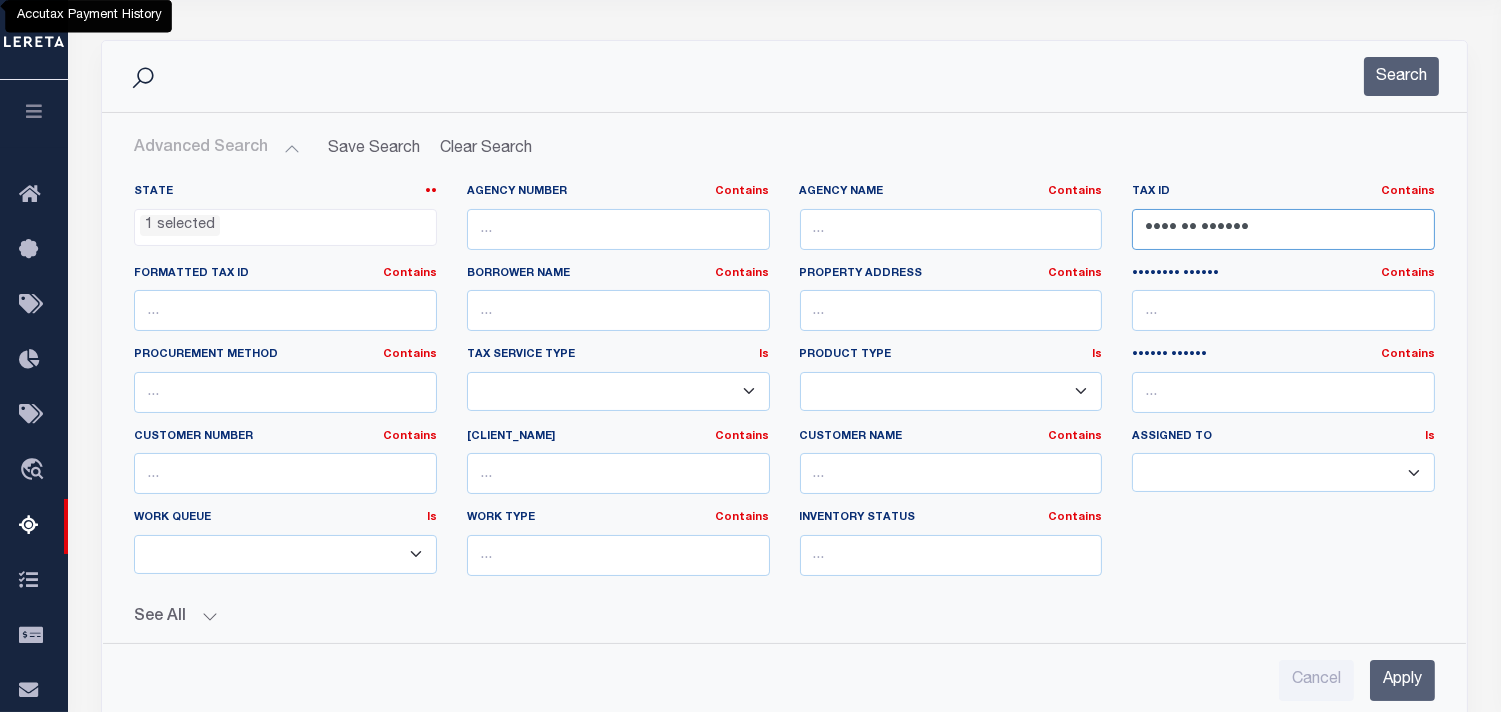 scroll, scrollTop: 233, scrollLeft: 0, axis: vertical 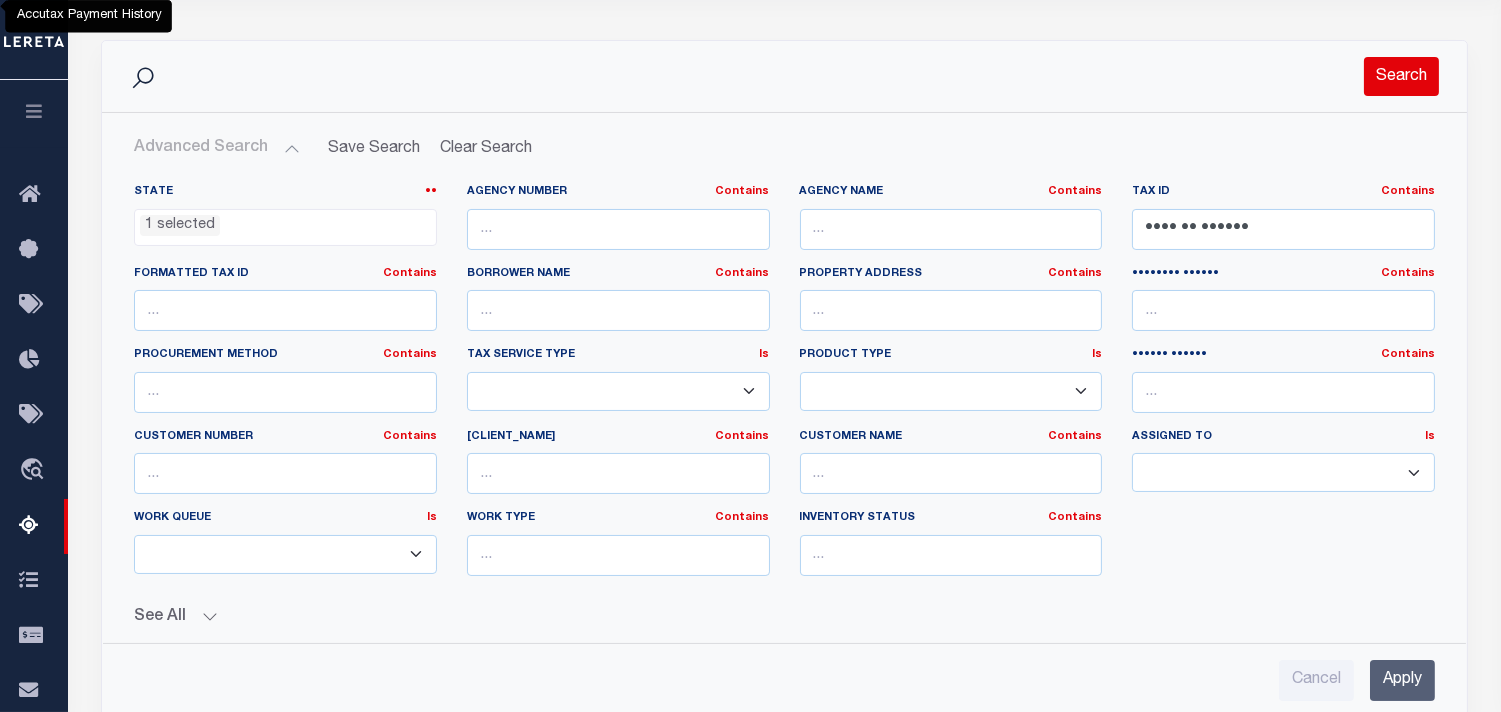 click on "Search" at bounding box center [1401, 76] 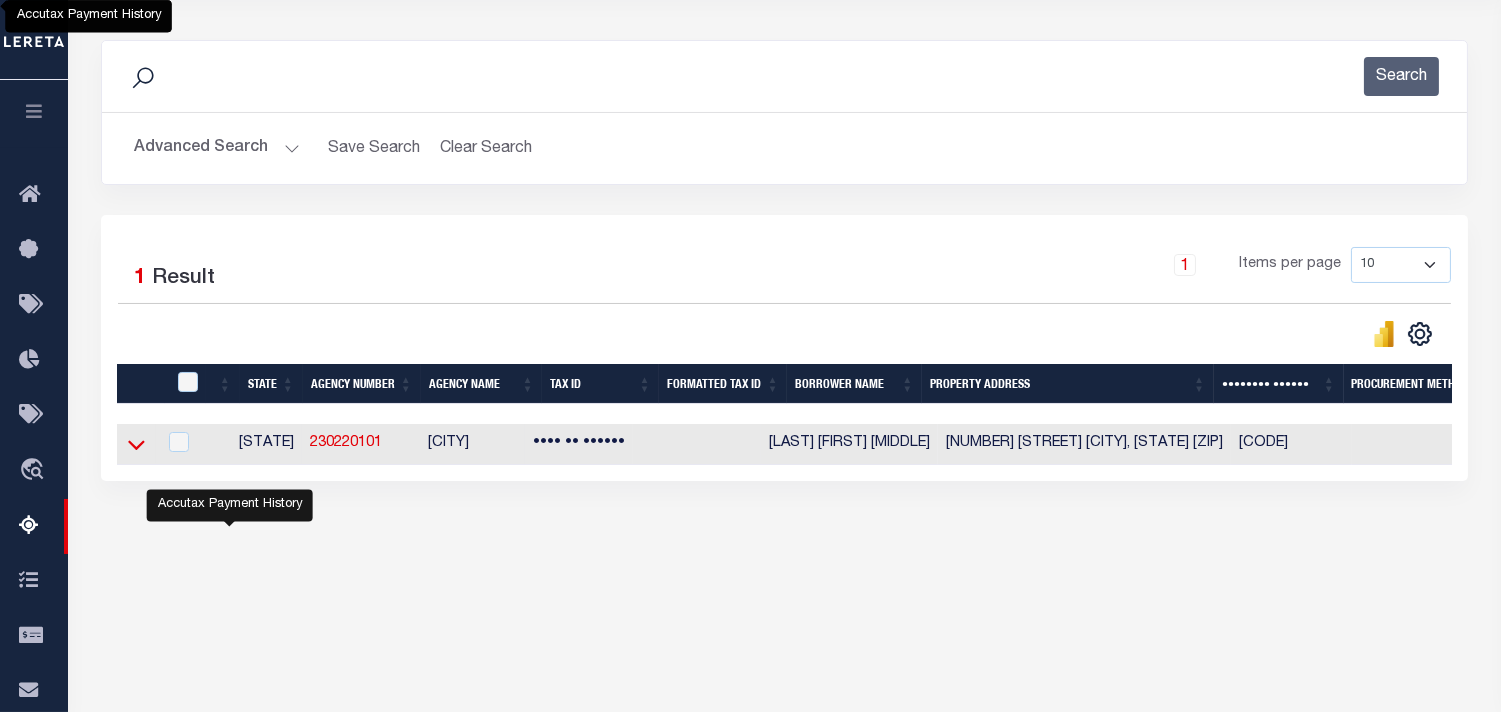 click at bounding box center [136, 444] 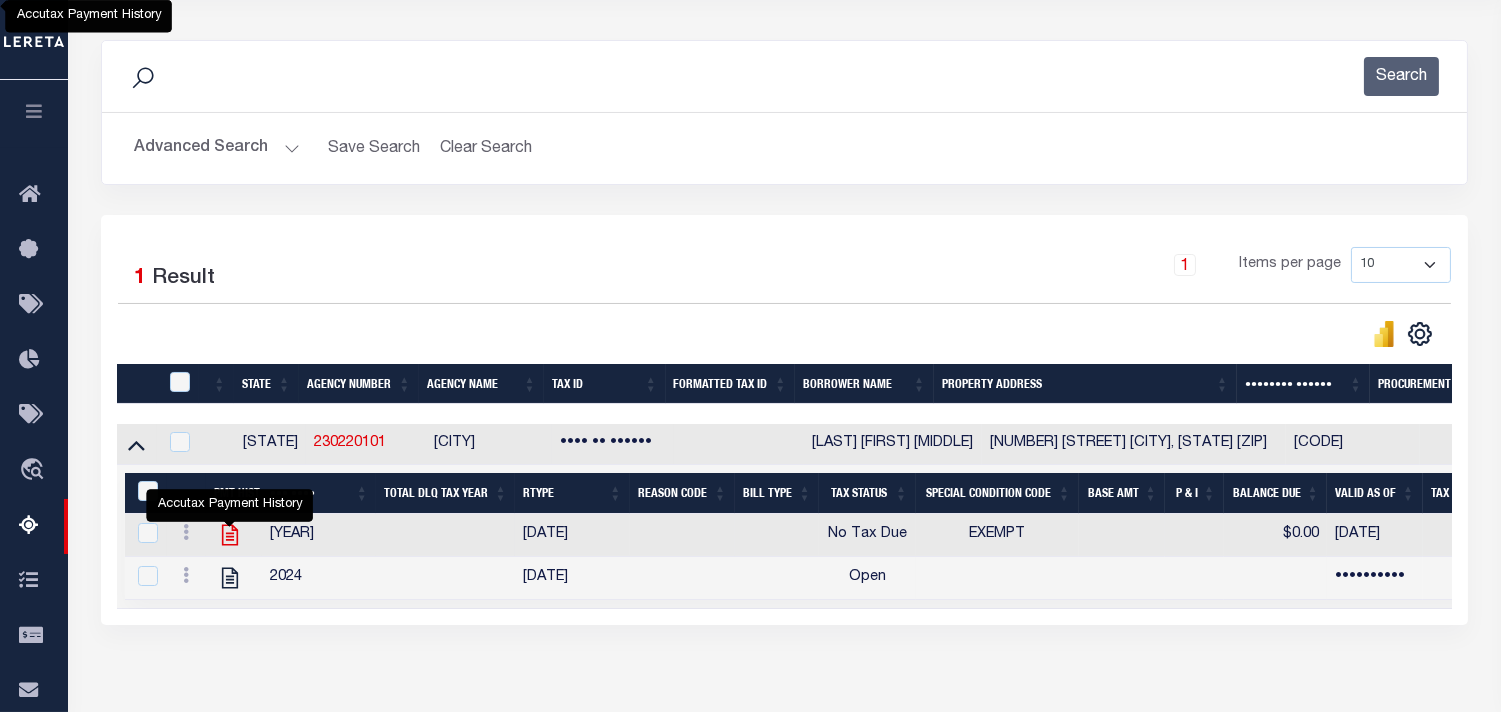 click at bounding box center [230, 535] 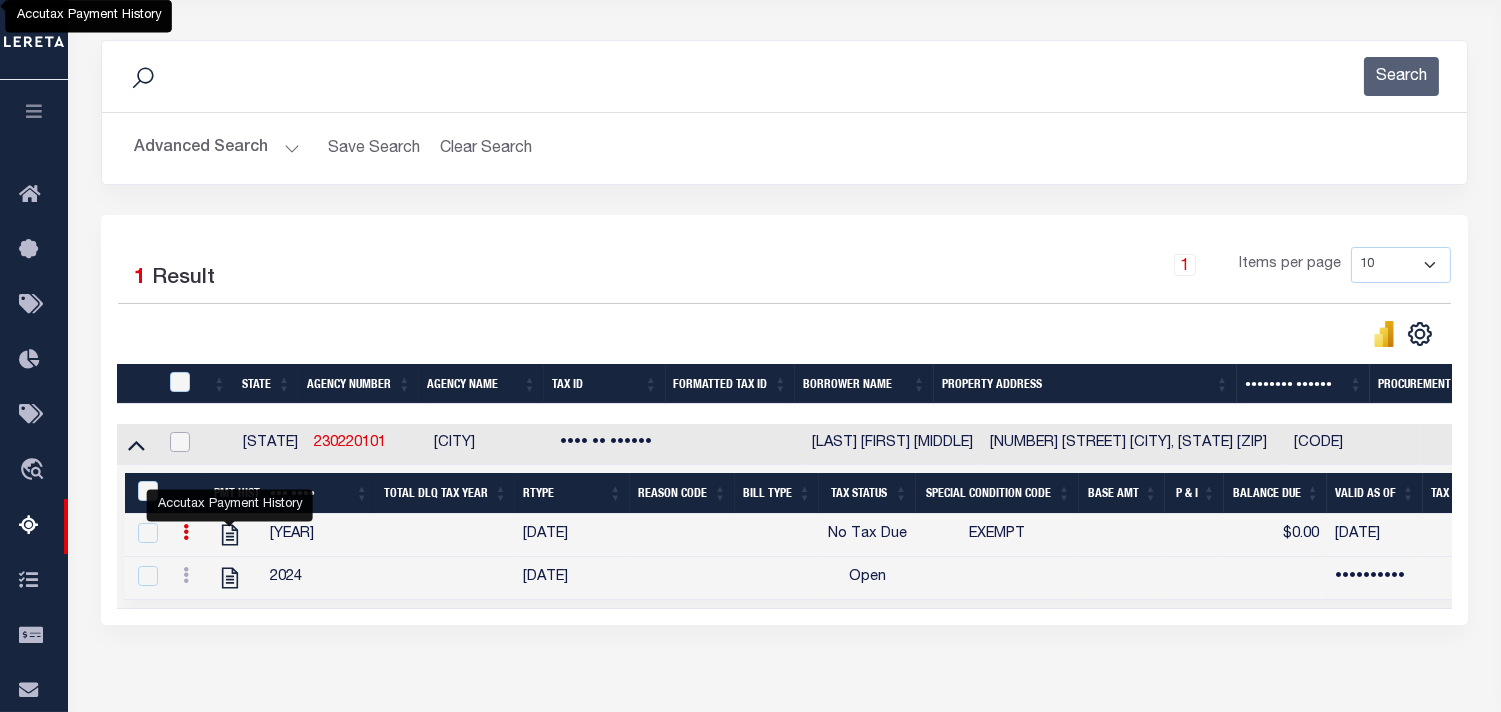 click at bounding box center (180, 442) 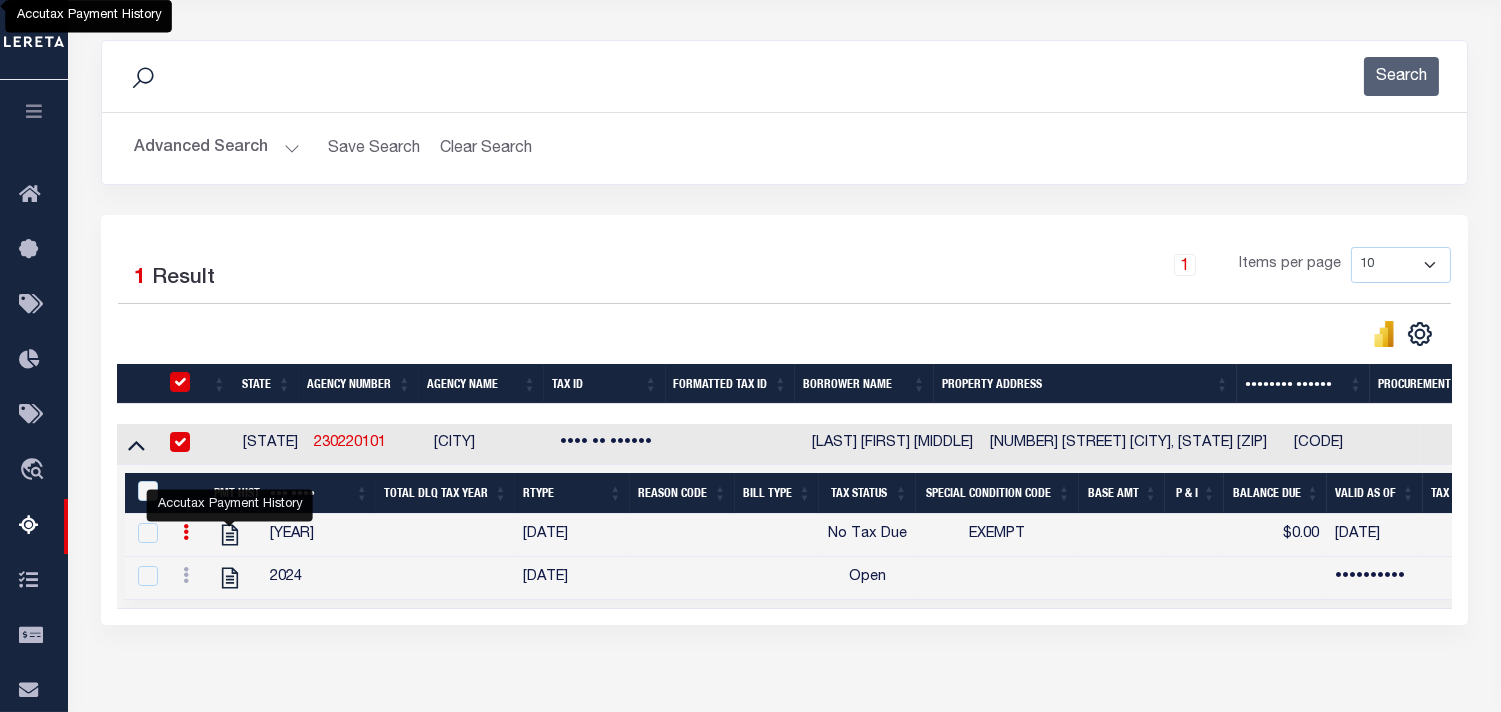 checkbox on "[BOOLEAN]" 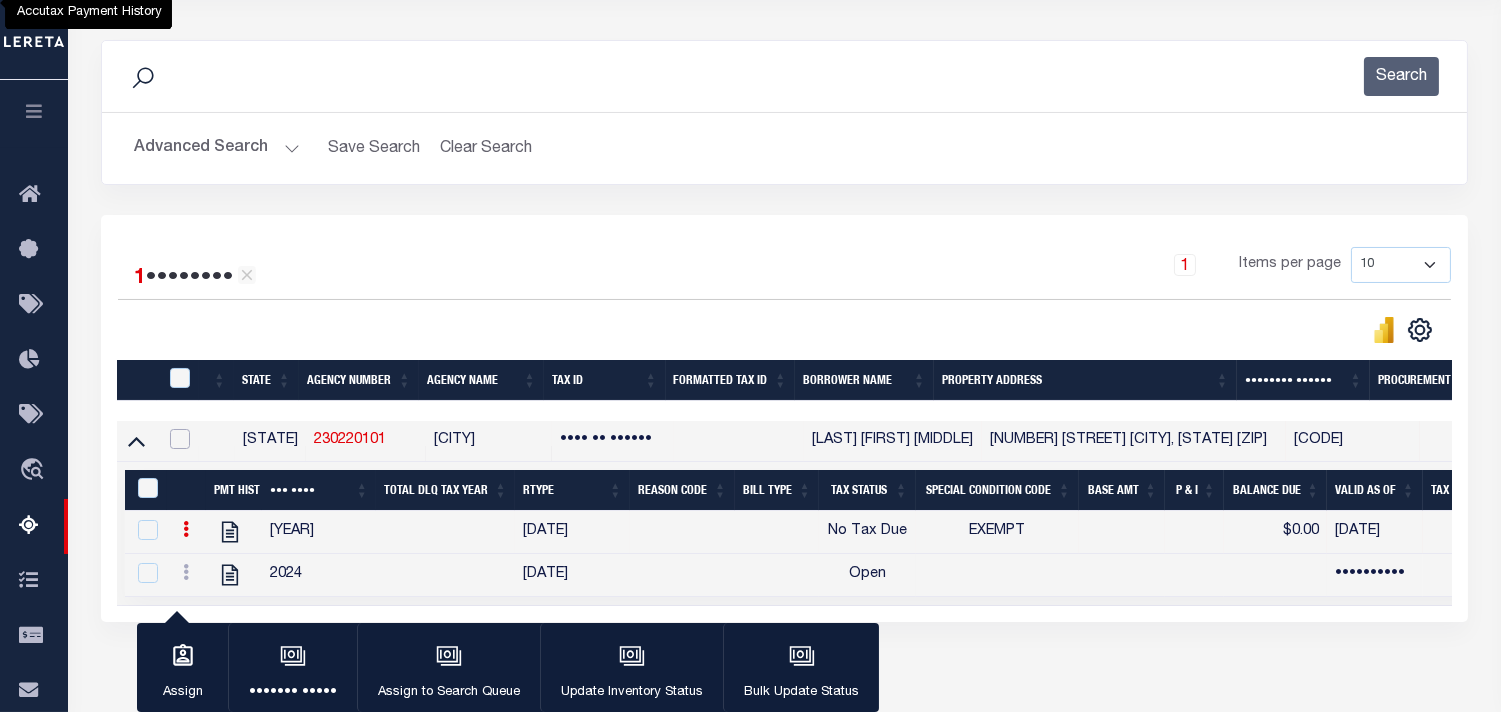 scroll, scrollTop: 230, scrollLeft: 0, axis: vertical 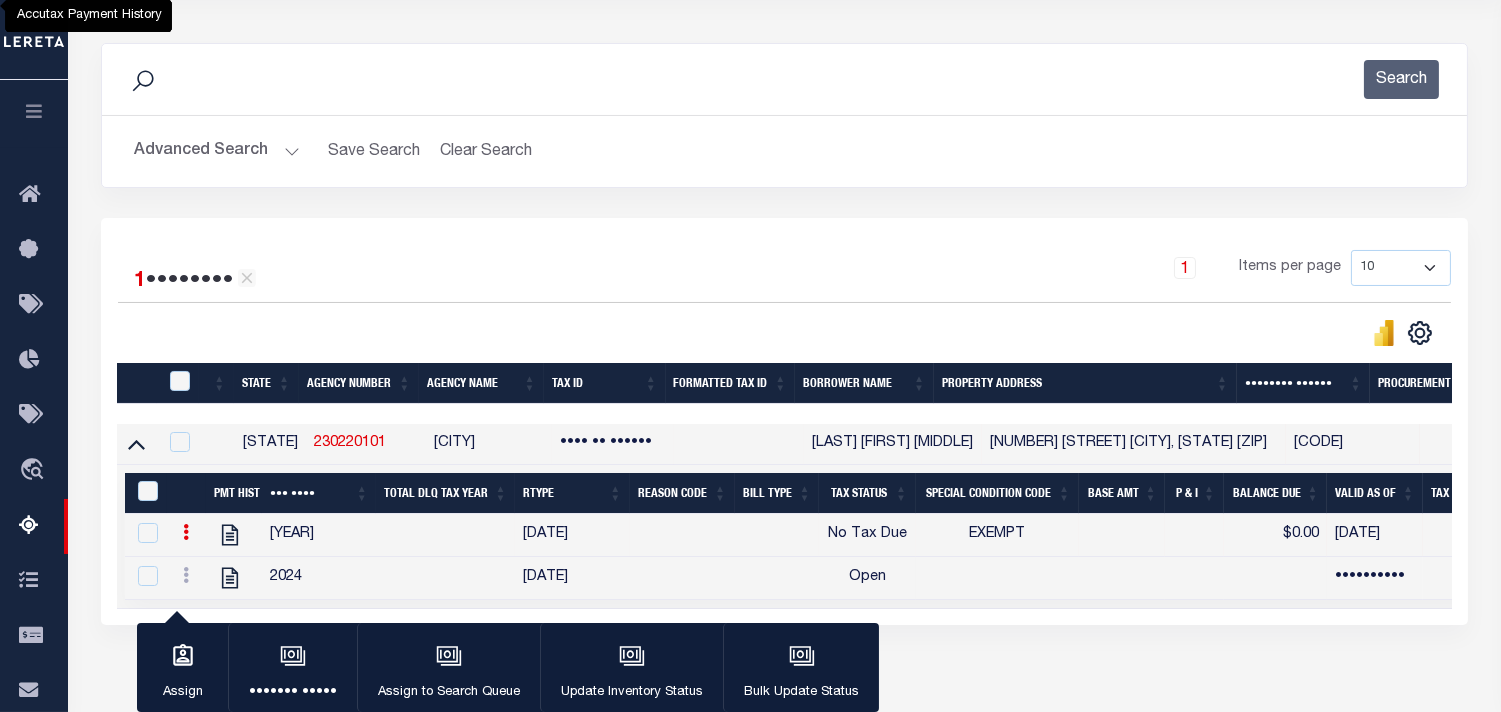 click at bounding box center (632, 656) 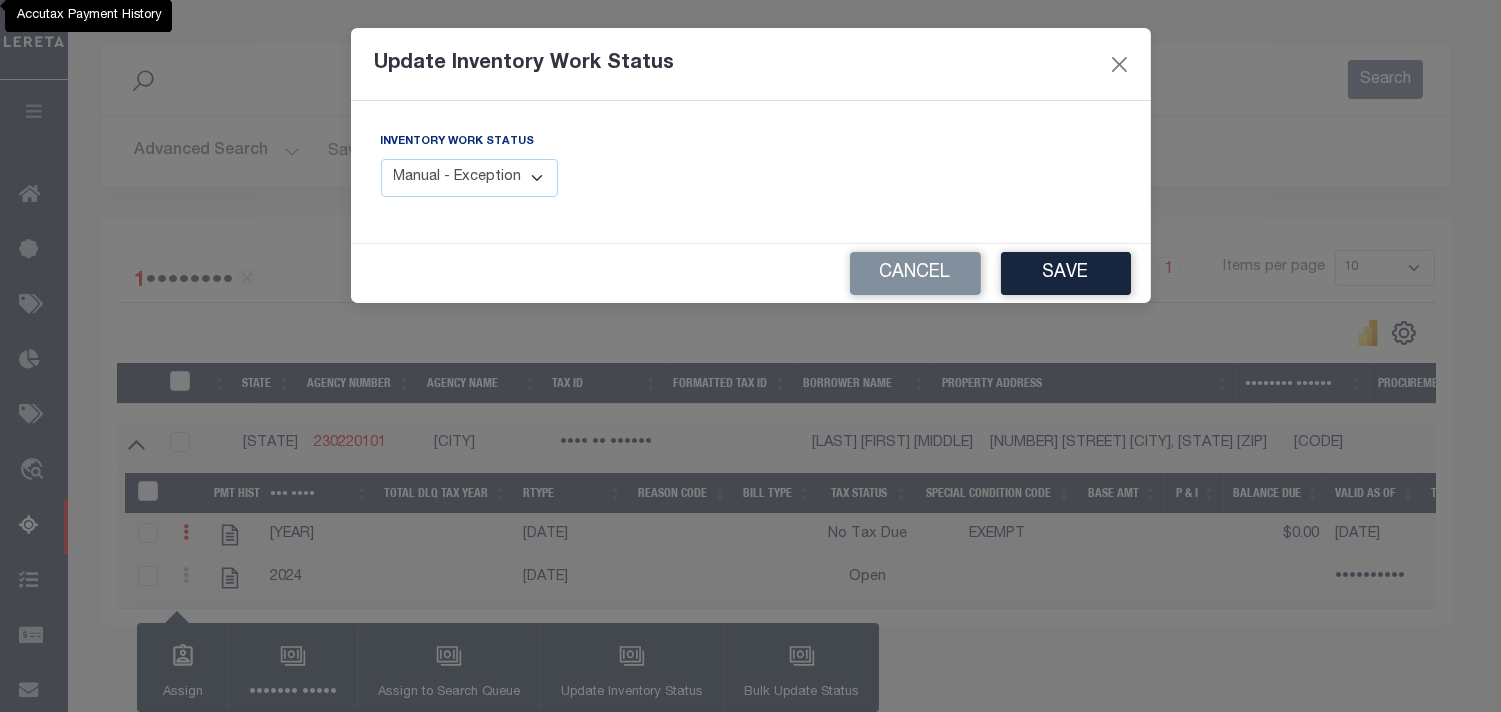 click on "Manual - Exception
Pended - Awaiting Search
Late Add Exception
Completed" at bounding box center (470, 178) 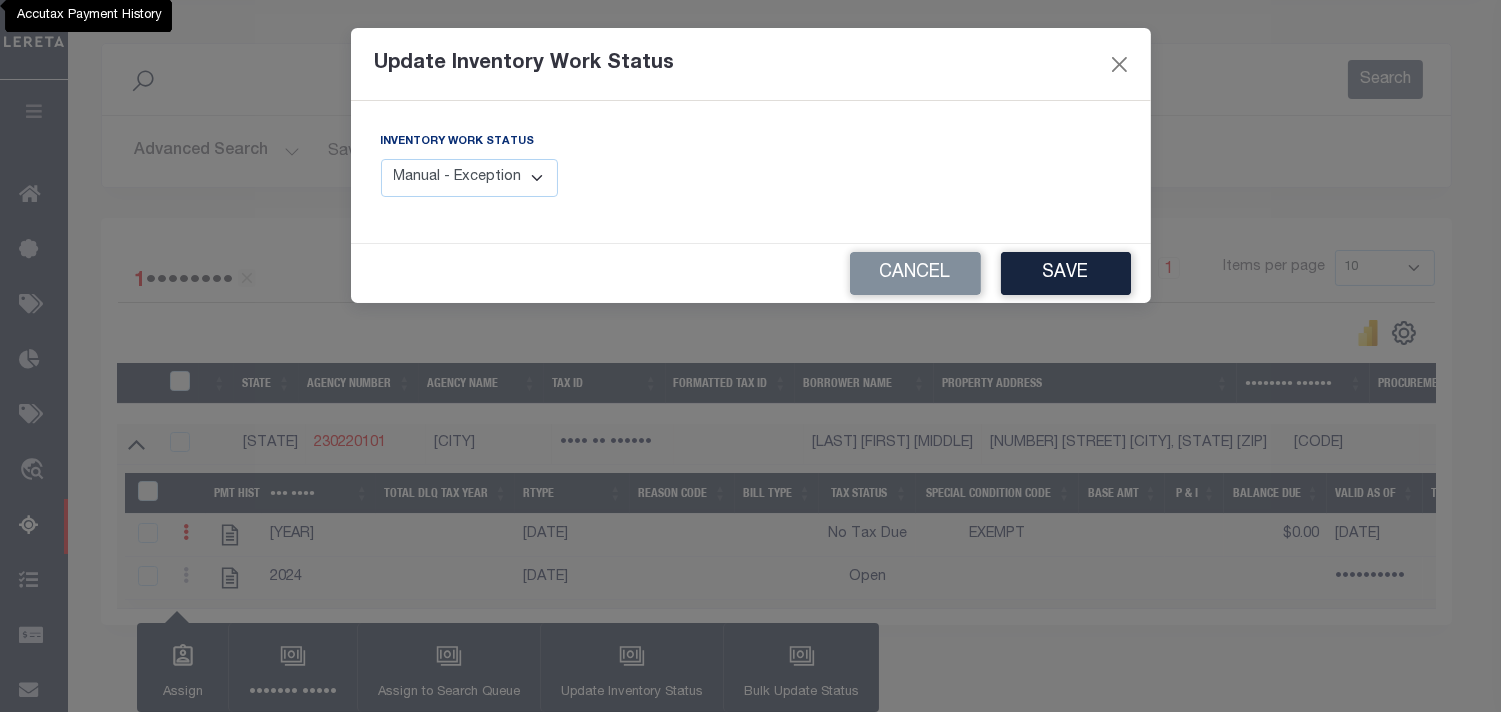 drag, startPoint x: 683, startPoint y: 182, endPoint x: 488, endPoint y: 181, distance: 195.00256 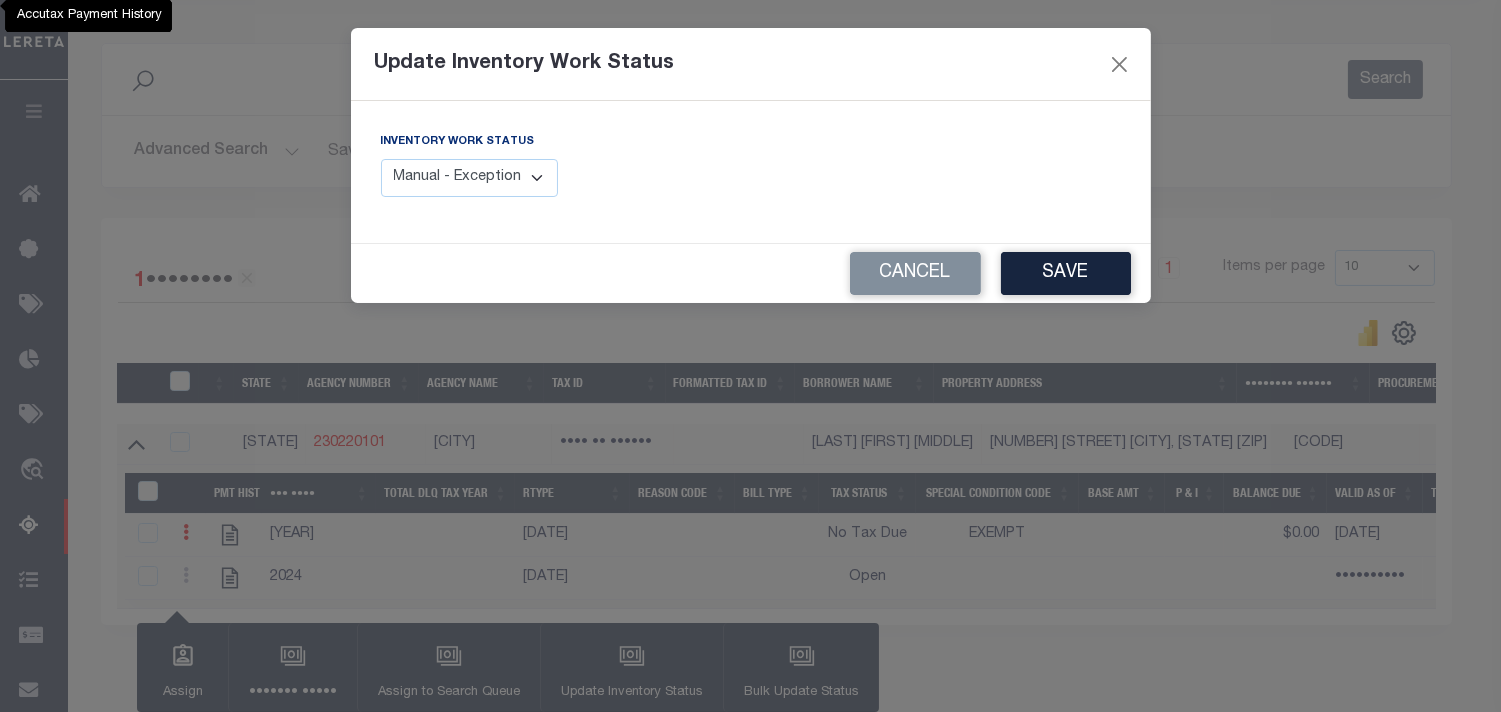 click on "Manual - Exception
Pended - Awaiting Search
Late Add Exception
Completed" at bounding box center (470, 178) 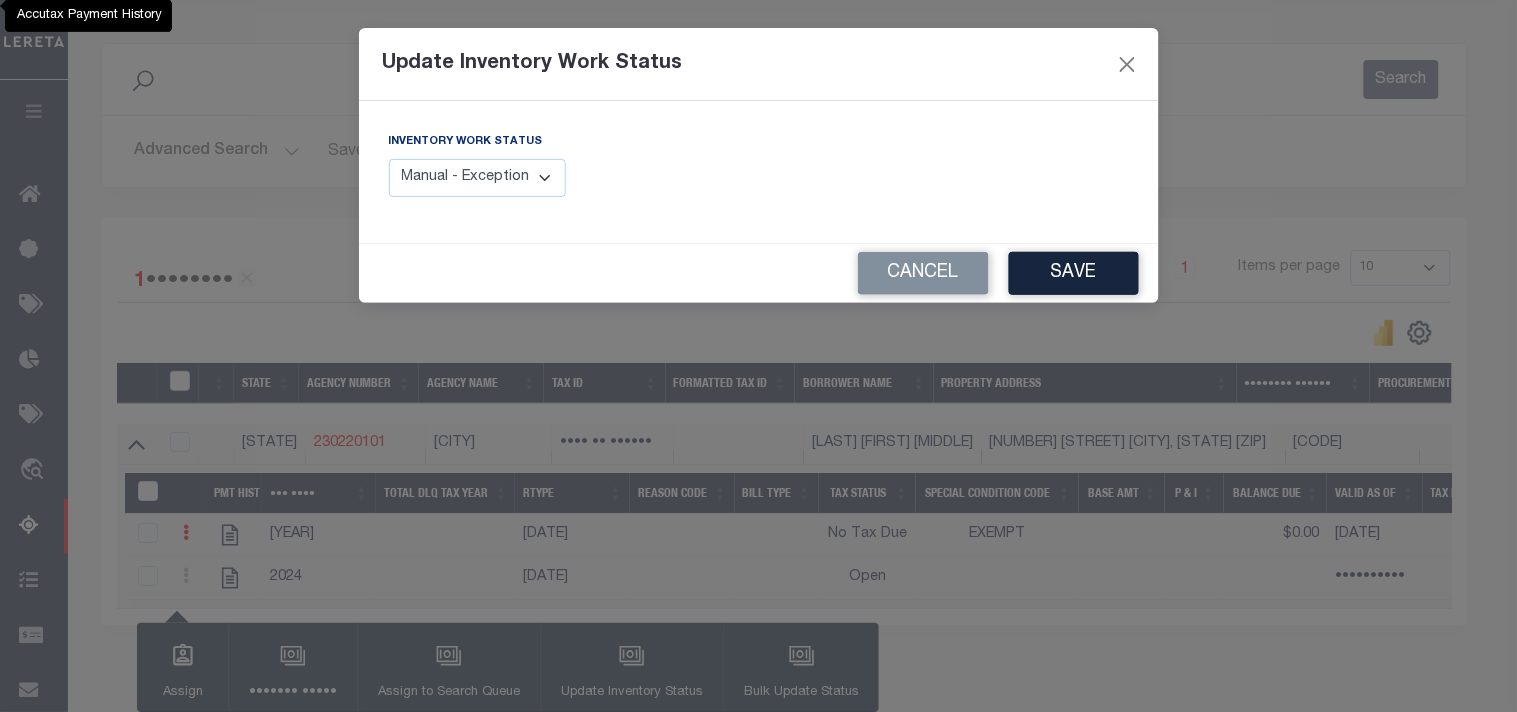 select on "4" 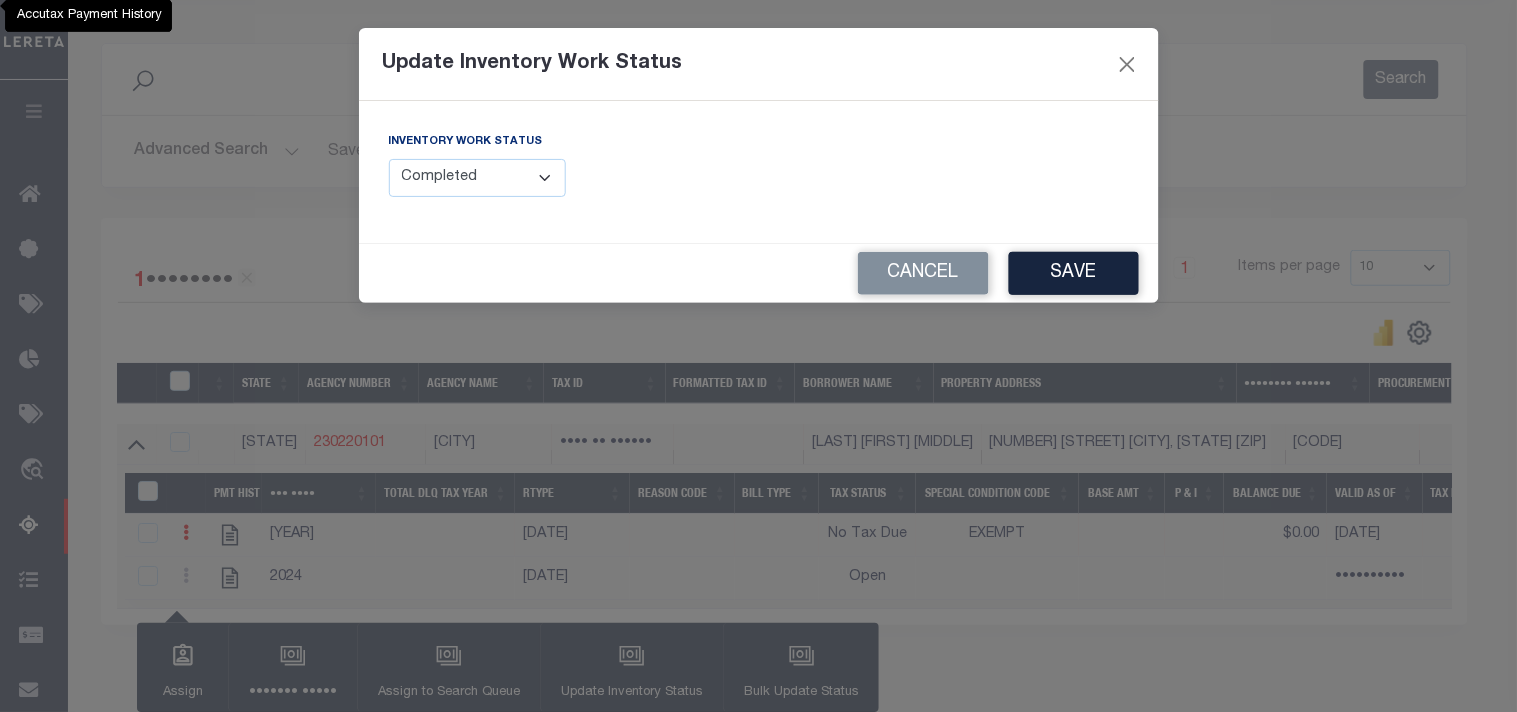 click on "Manual - Exception
Pended - Awaiting Search
Late Add Exception
Completed" at bounding box center [478, 178] 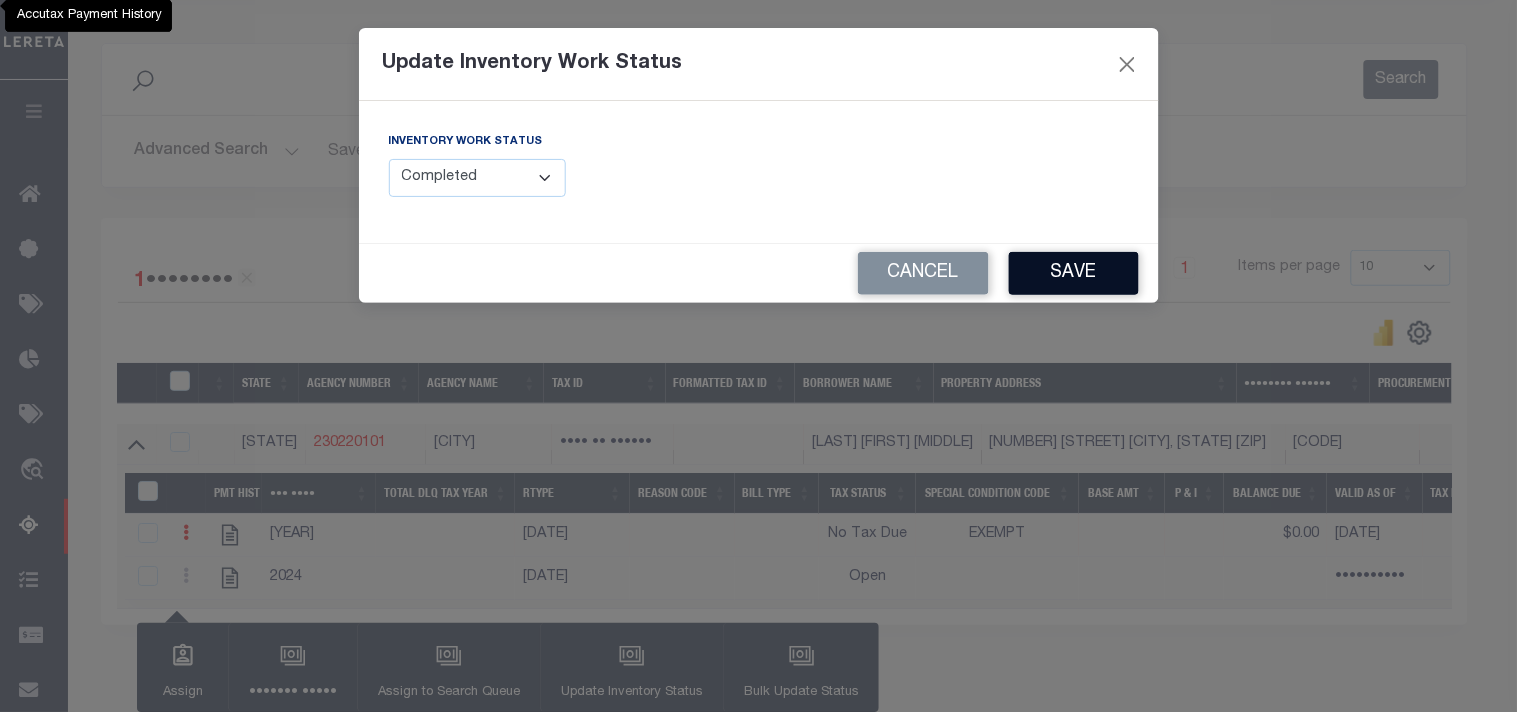 click on "Save" at bounding box center [1074, 273] 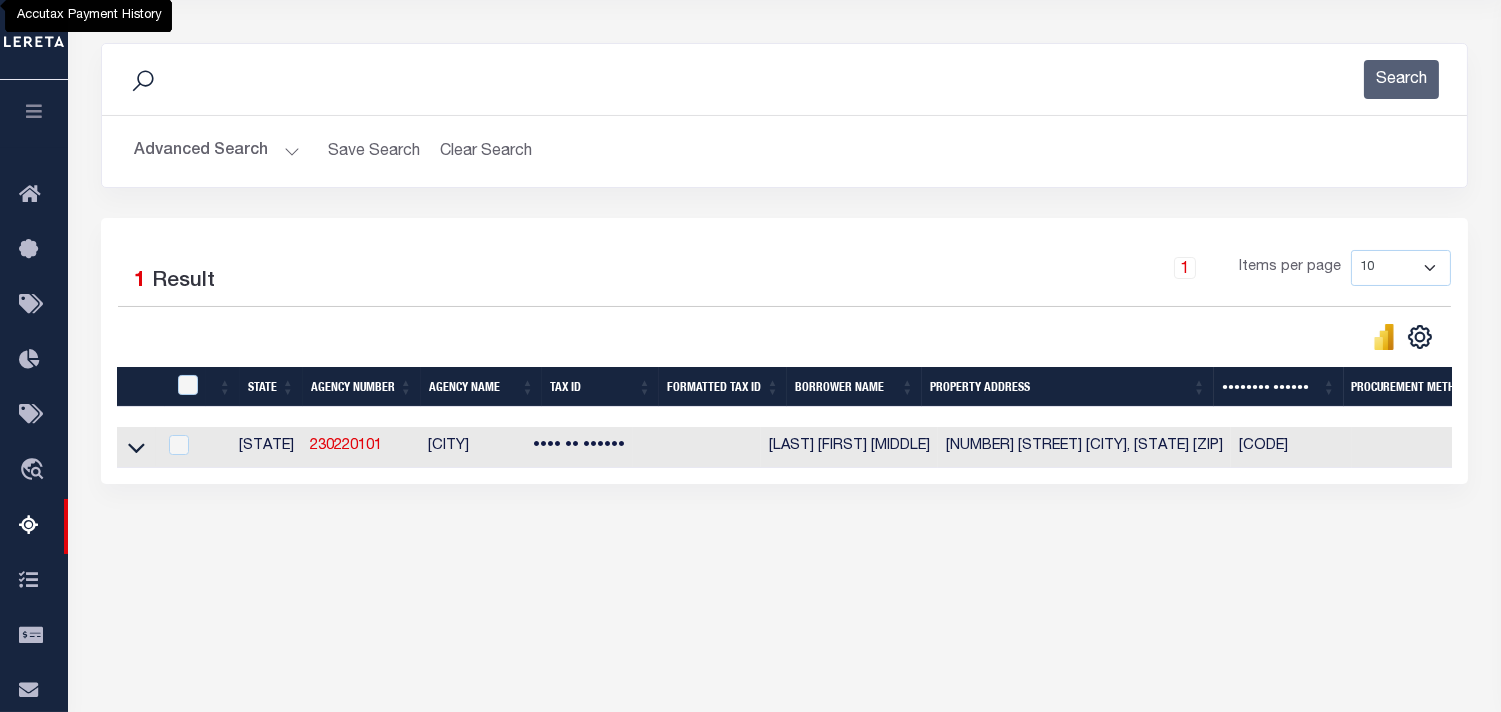 scroll, scrollTop: 0, scrollLeft: 1248, axis: horizontal 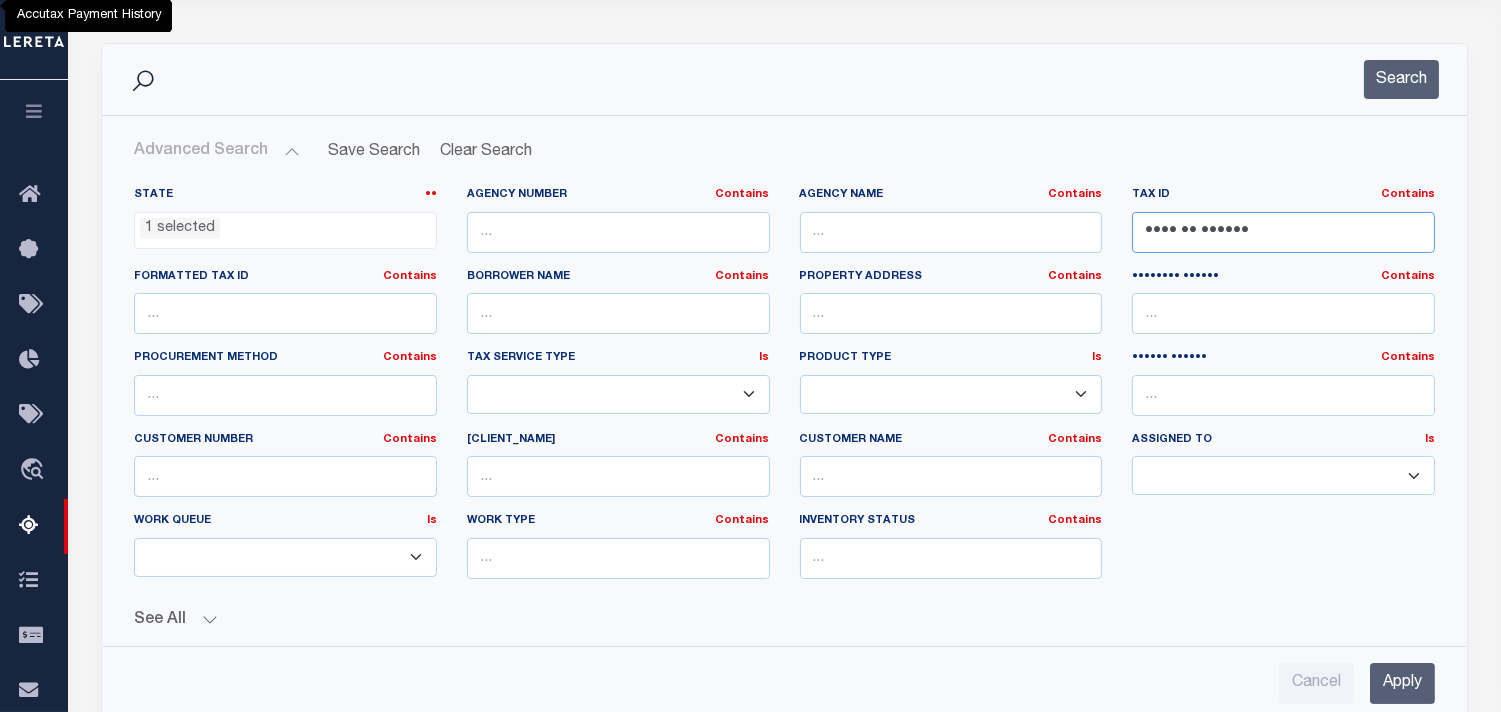 drag, startPoint x: 1284, startPoint y: 227, endPoint x: 1077, endPoint y: 252, distance: 208.5042 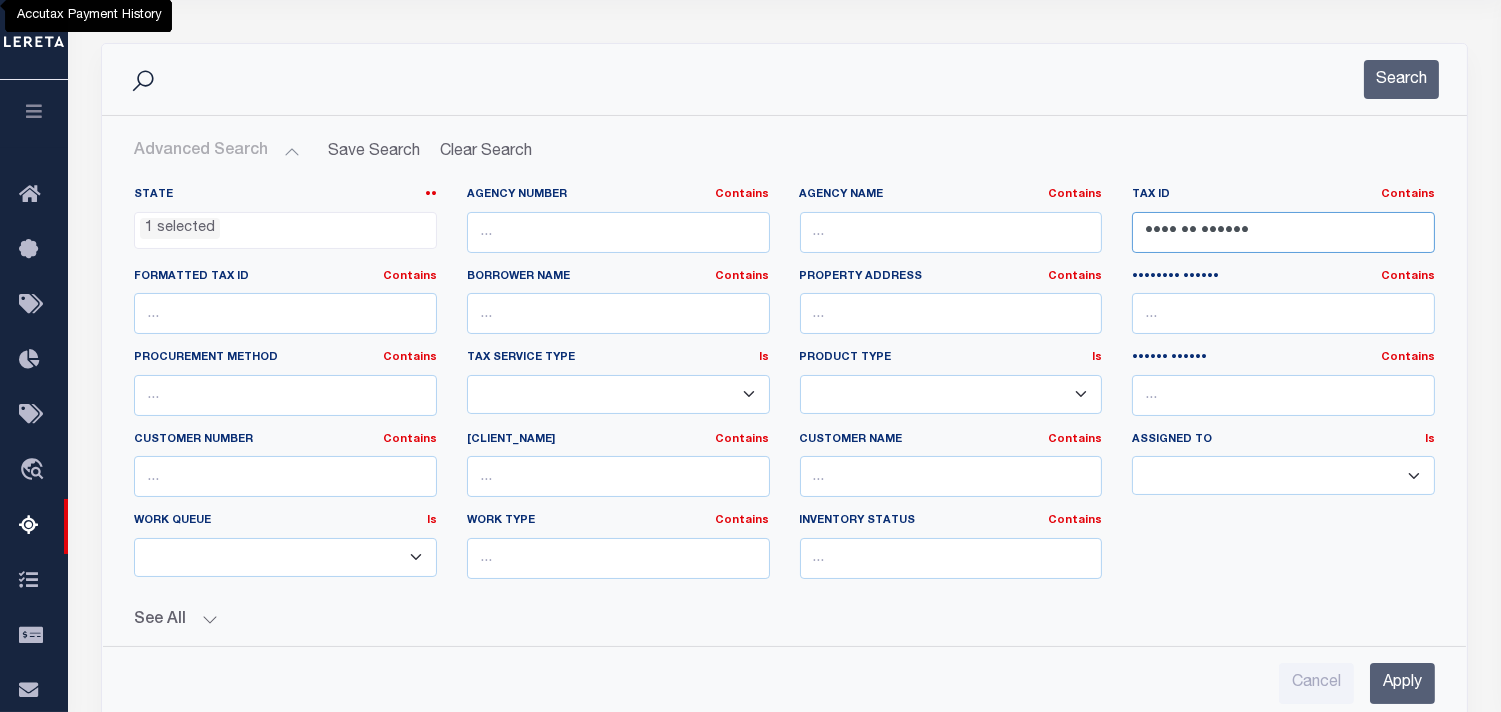 click on "[STATE]" at bounding box center [784, 391] 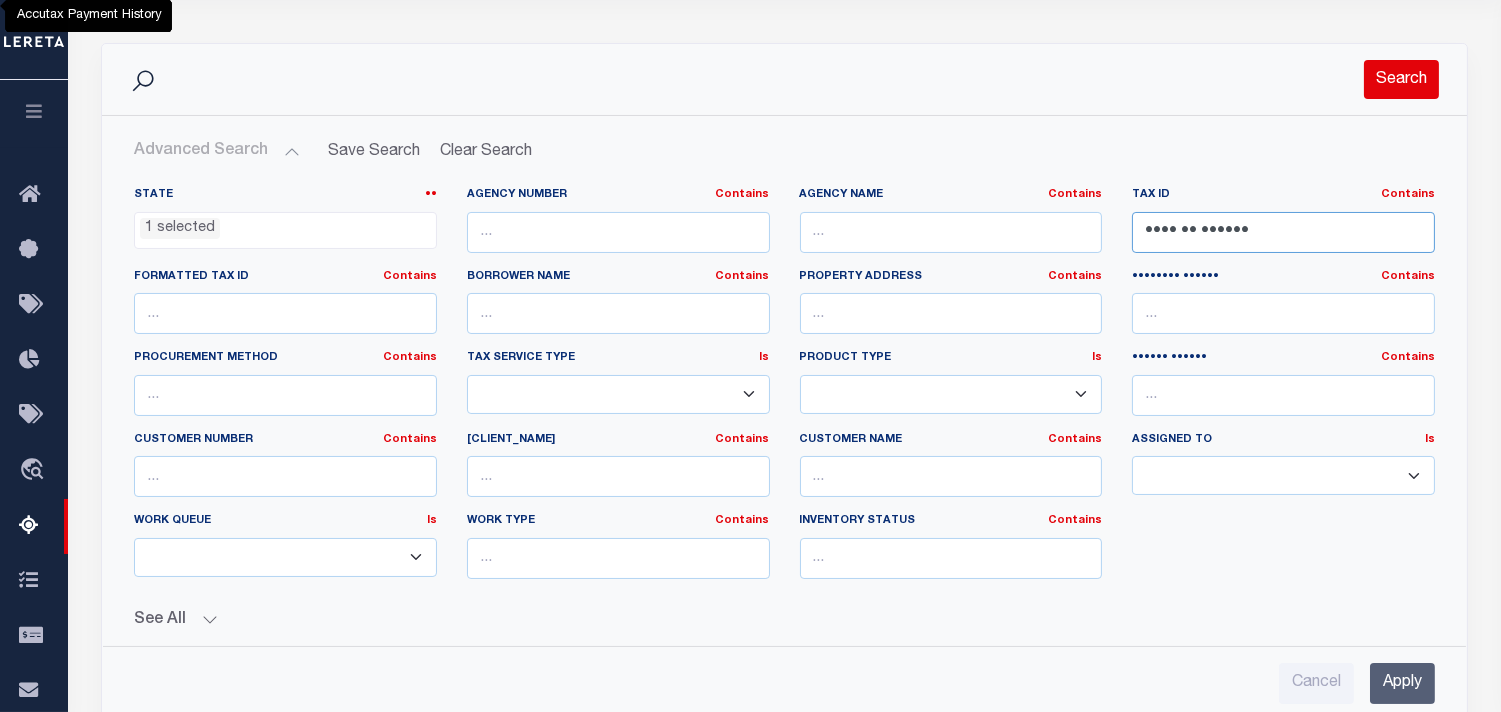 paste on "[NUMBER]" 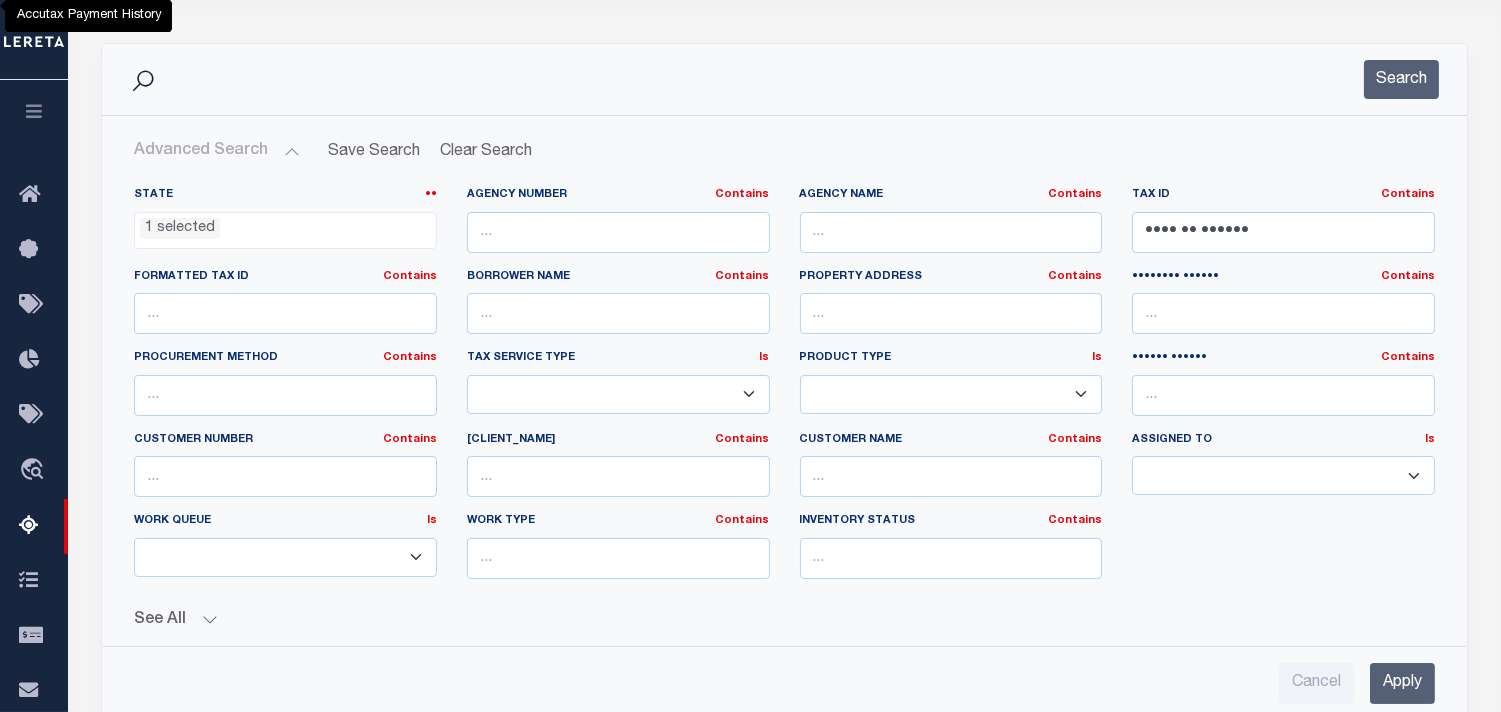click on "Search" at bounding box center [1401, 79] 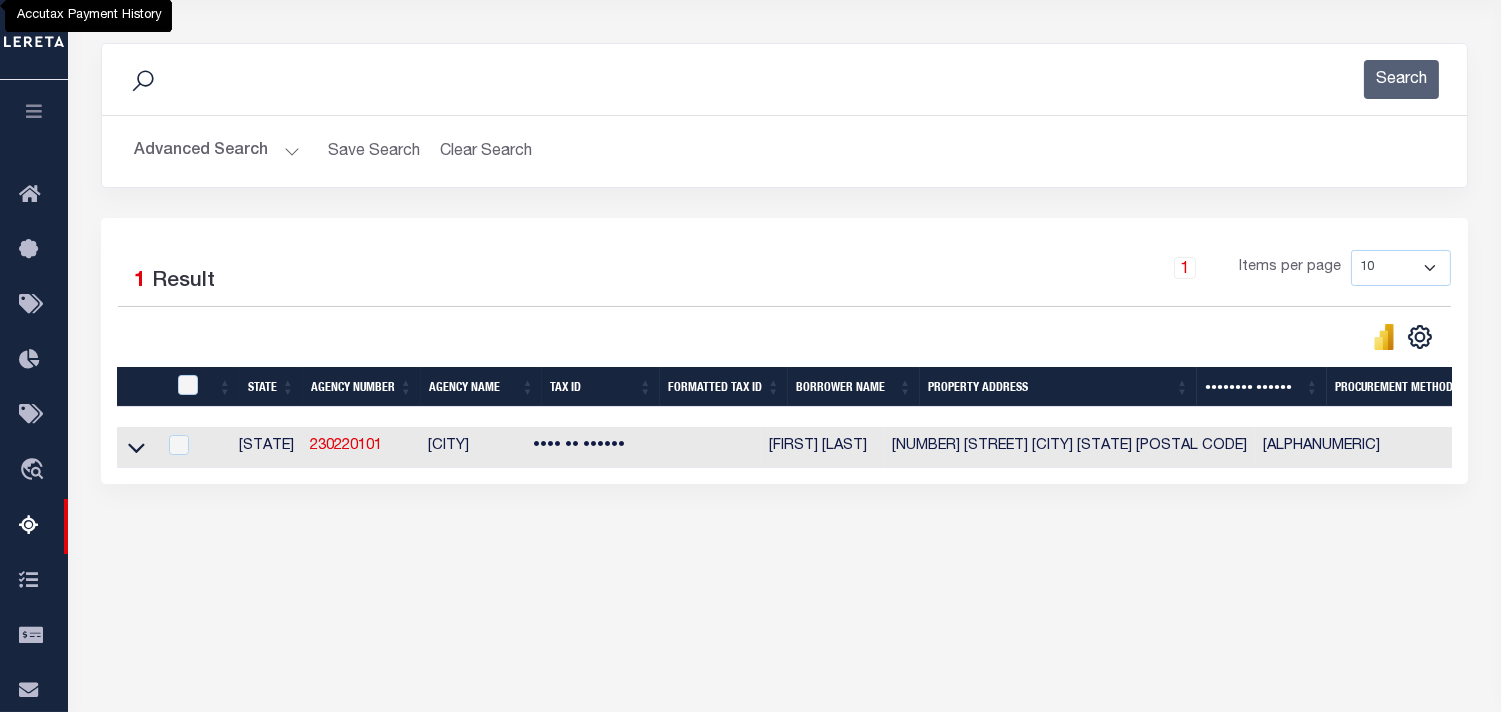 drag, startPoint x: 142, startPoint y: 447, endPoint x: 1458, endPoint y: 626, distance: 1328.1178 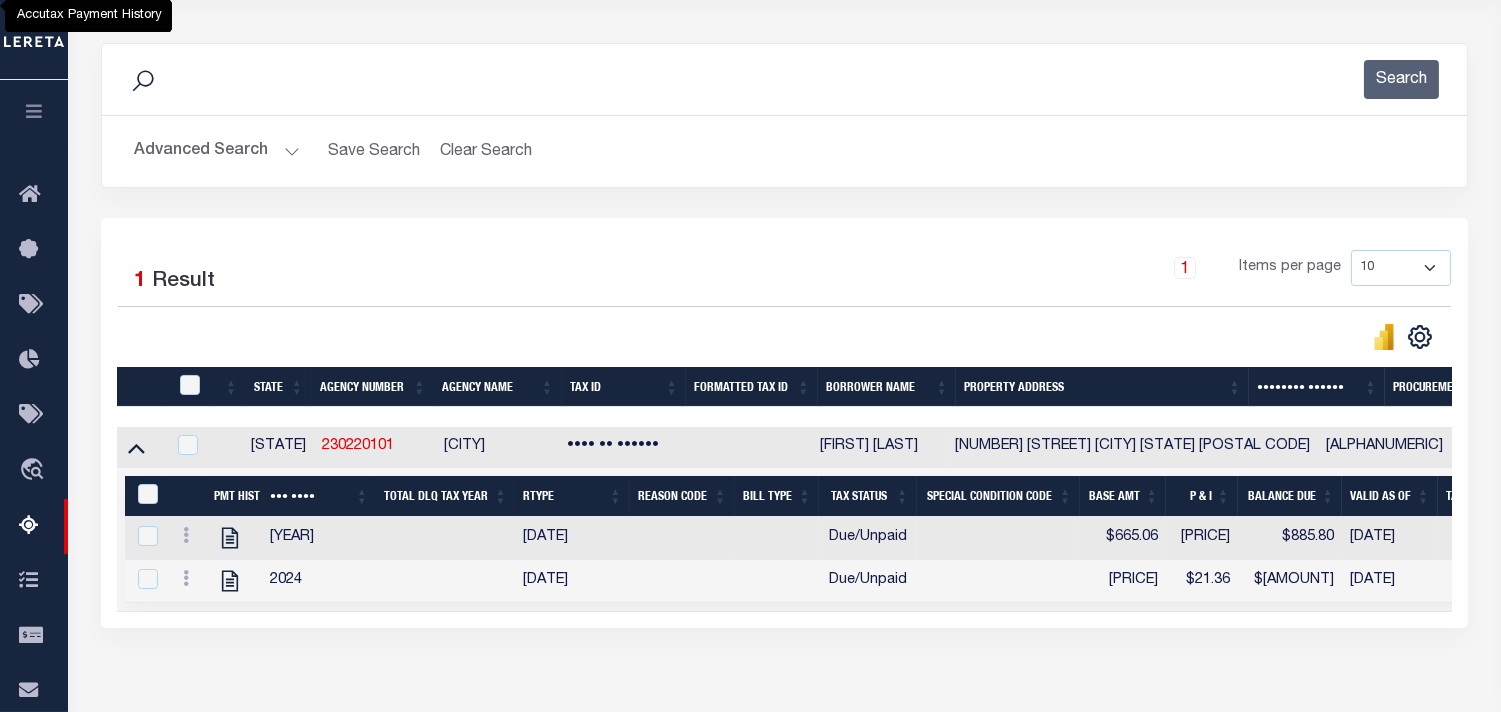 scroll, scrollTop: 0, scrollLeft: 96, axis: horizontal 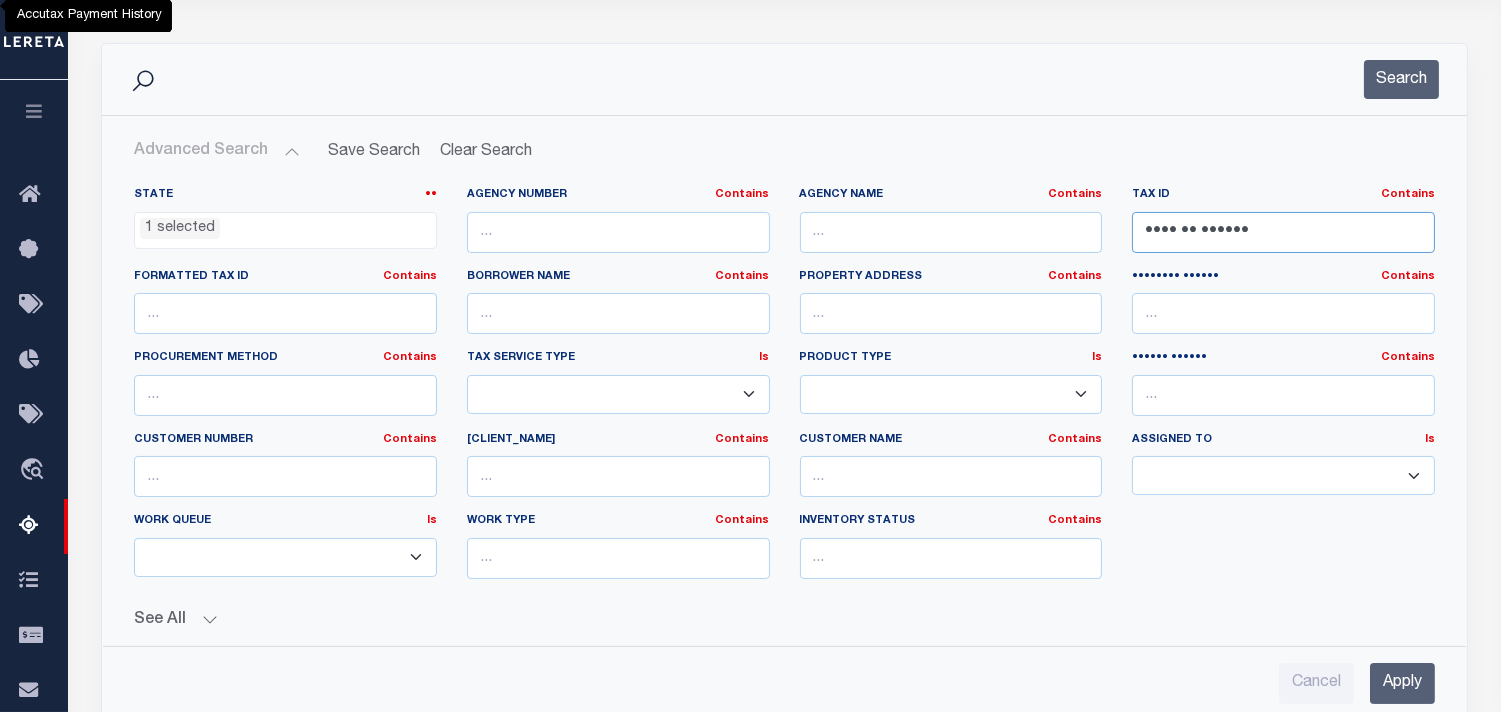 drag, startPoint x: 1116, startPoint y: 256, endPoint x: 1051, endPoint y: 260, distance: 65.12296 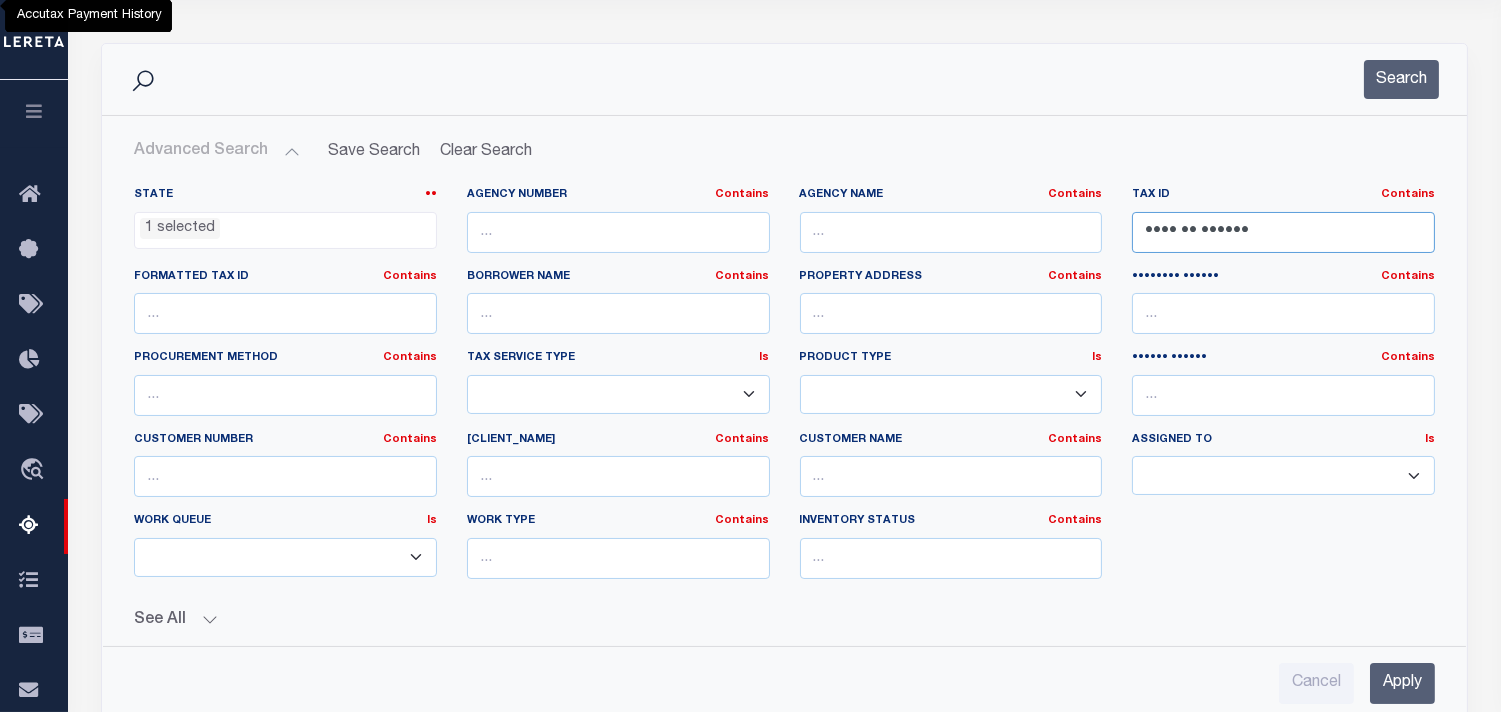click on "[STATE]" at bounding box center [784, 391] 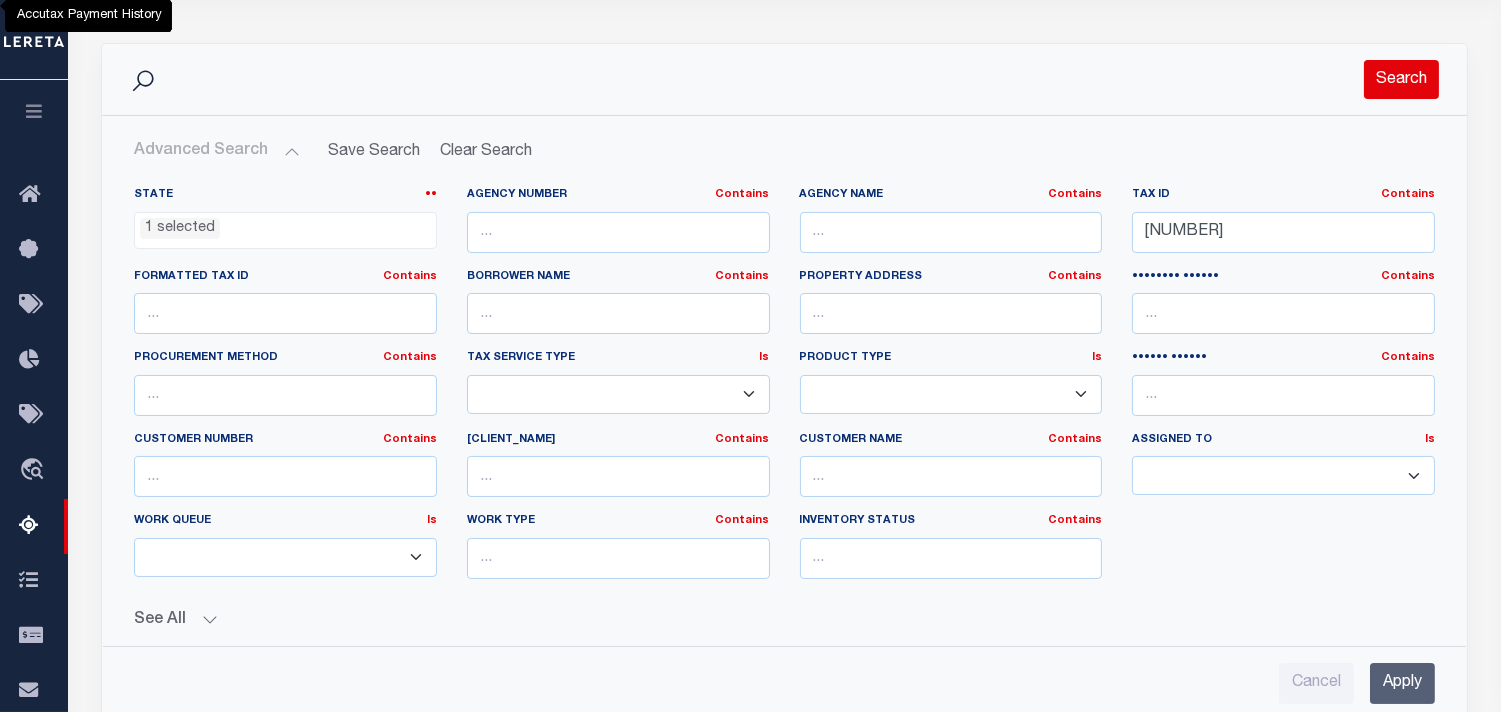 click on "Search" at bounding box center [1401, 79] 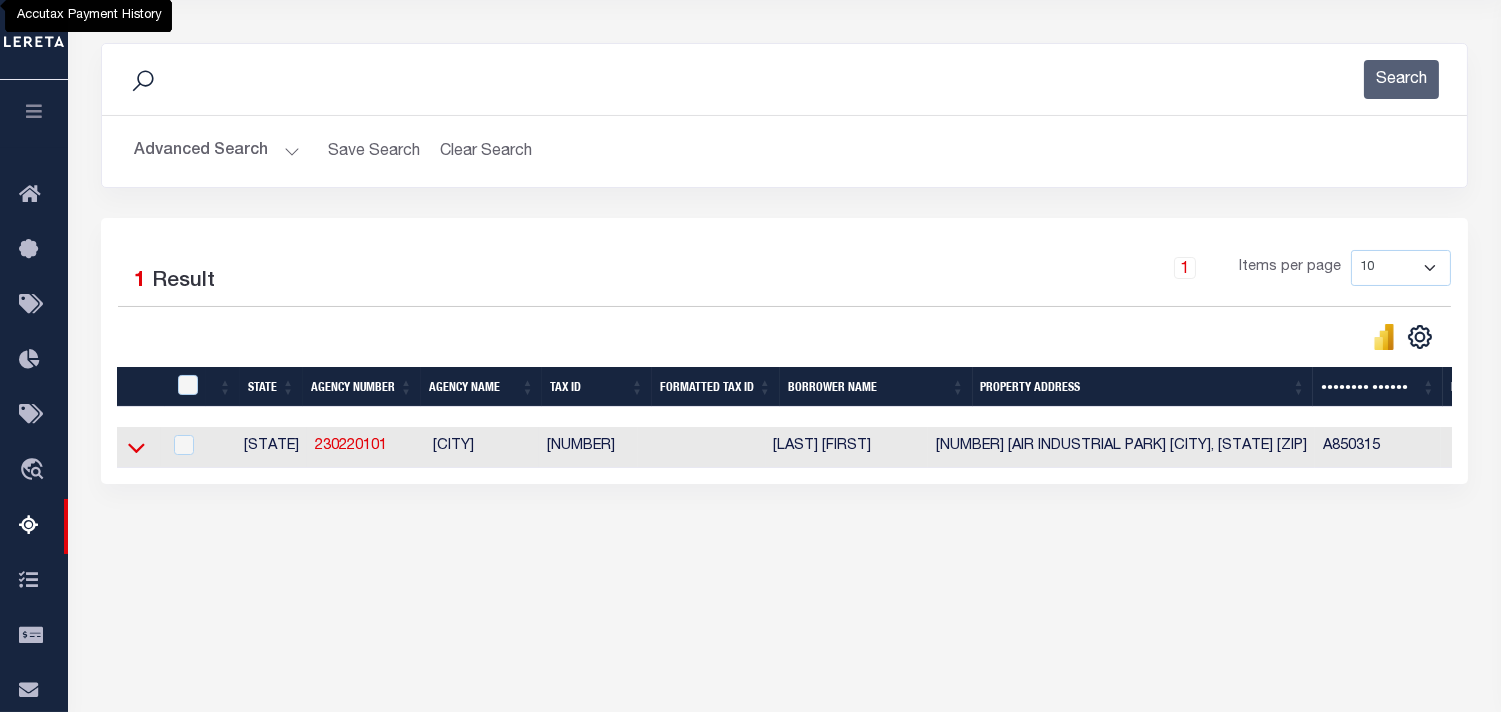 click at bounding box center [136, 447] 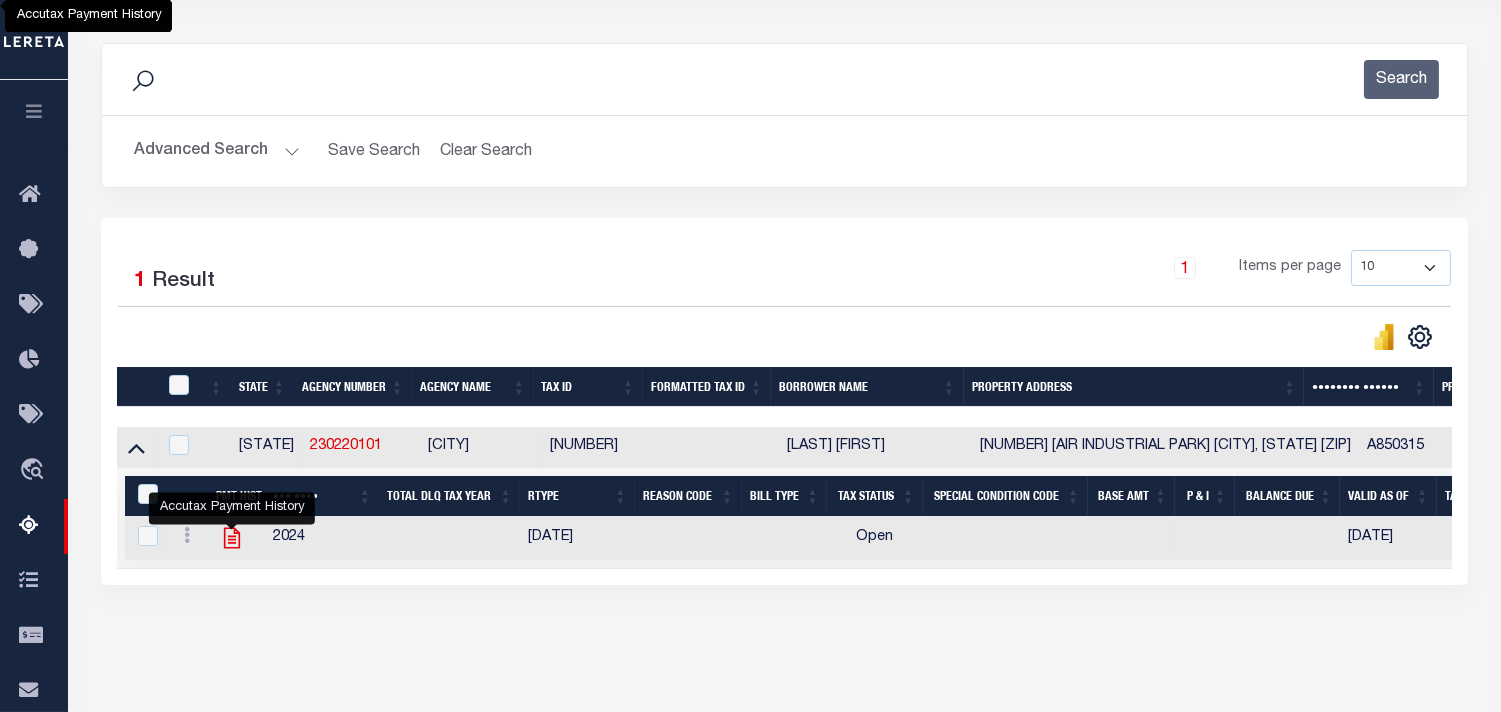 click at bounding box center [232, 538] 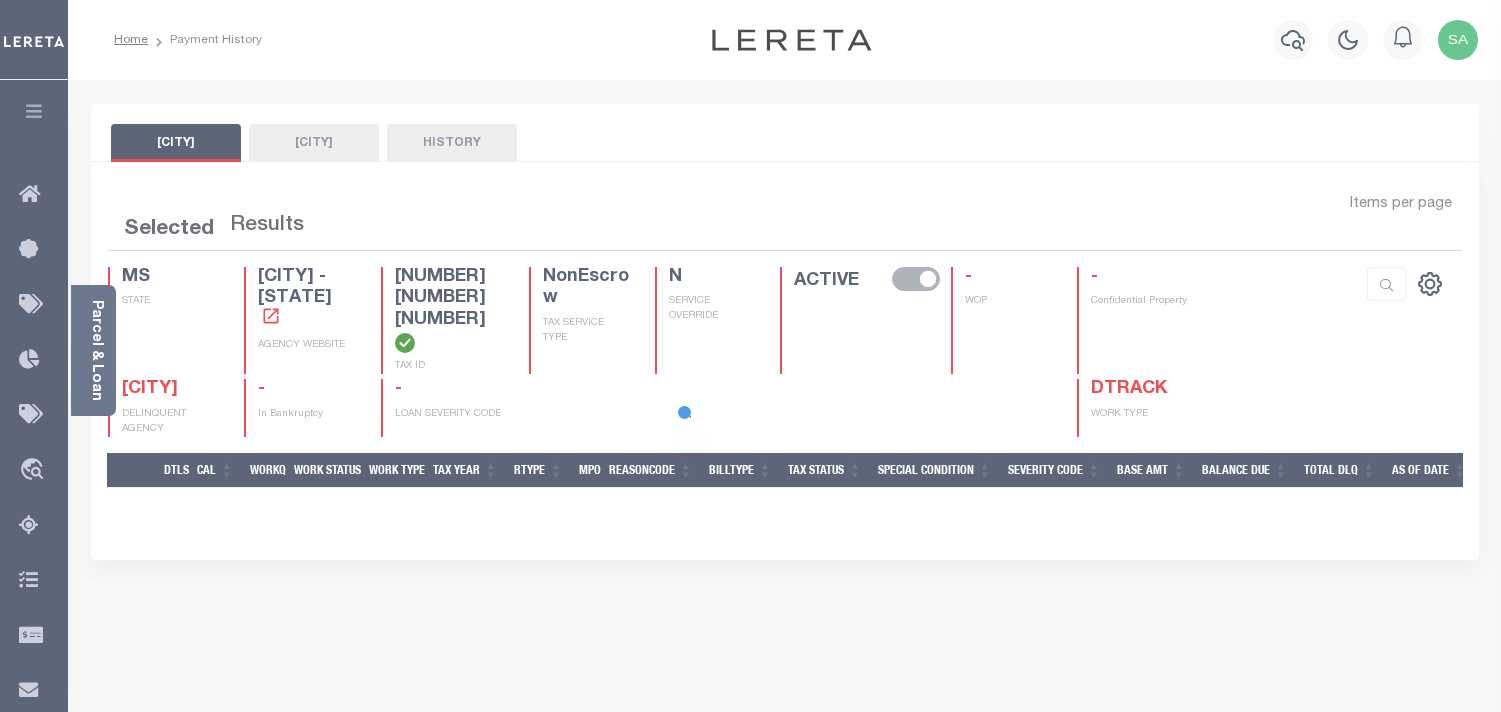 scroll, scrollTop: 0, scrollLeft: 0, axis: both 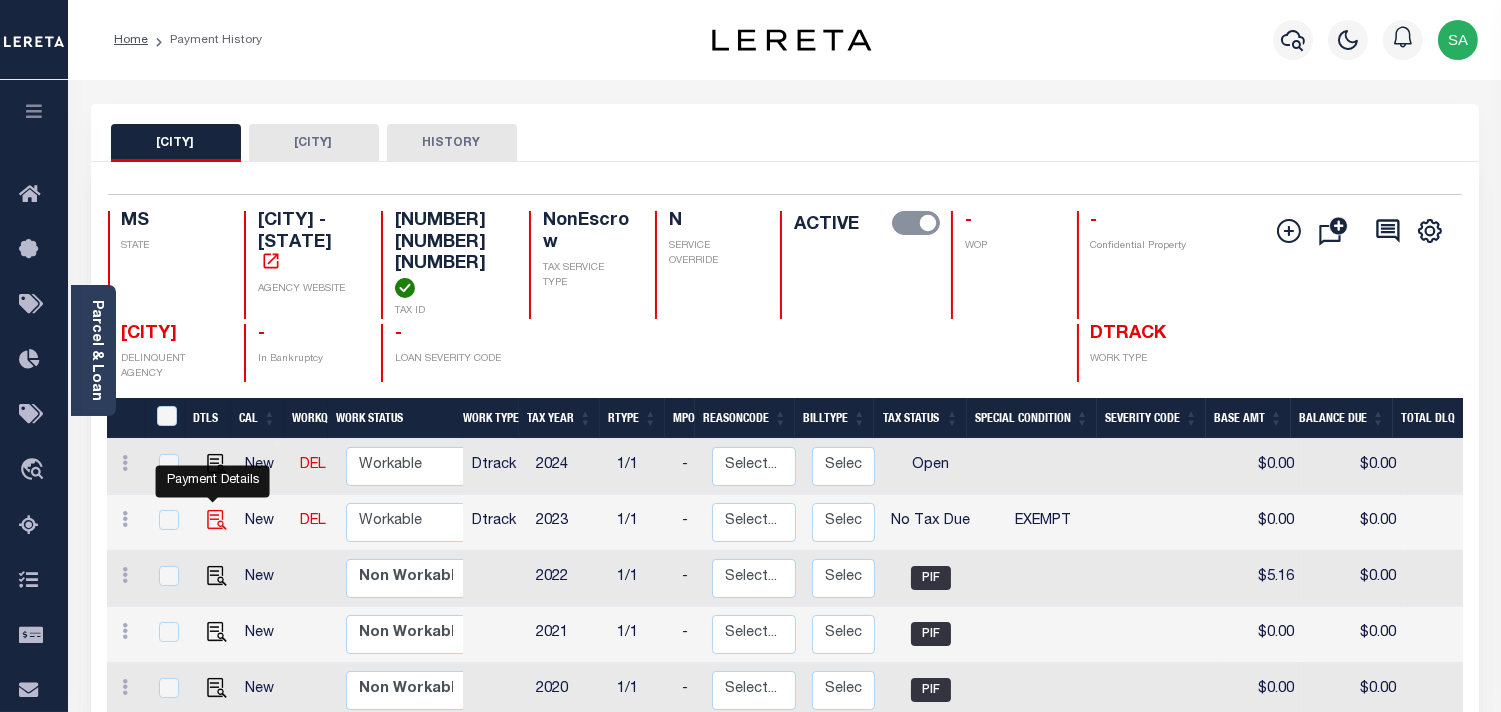 click at bounding box center [217, 520] 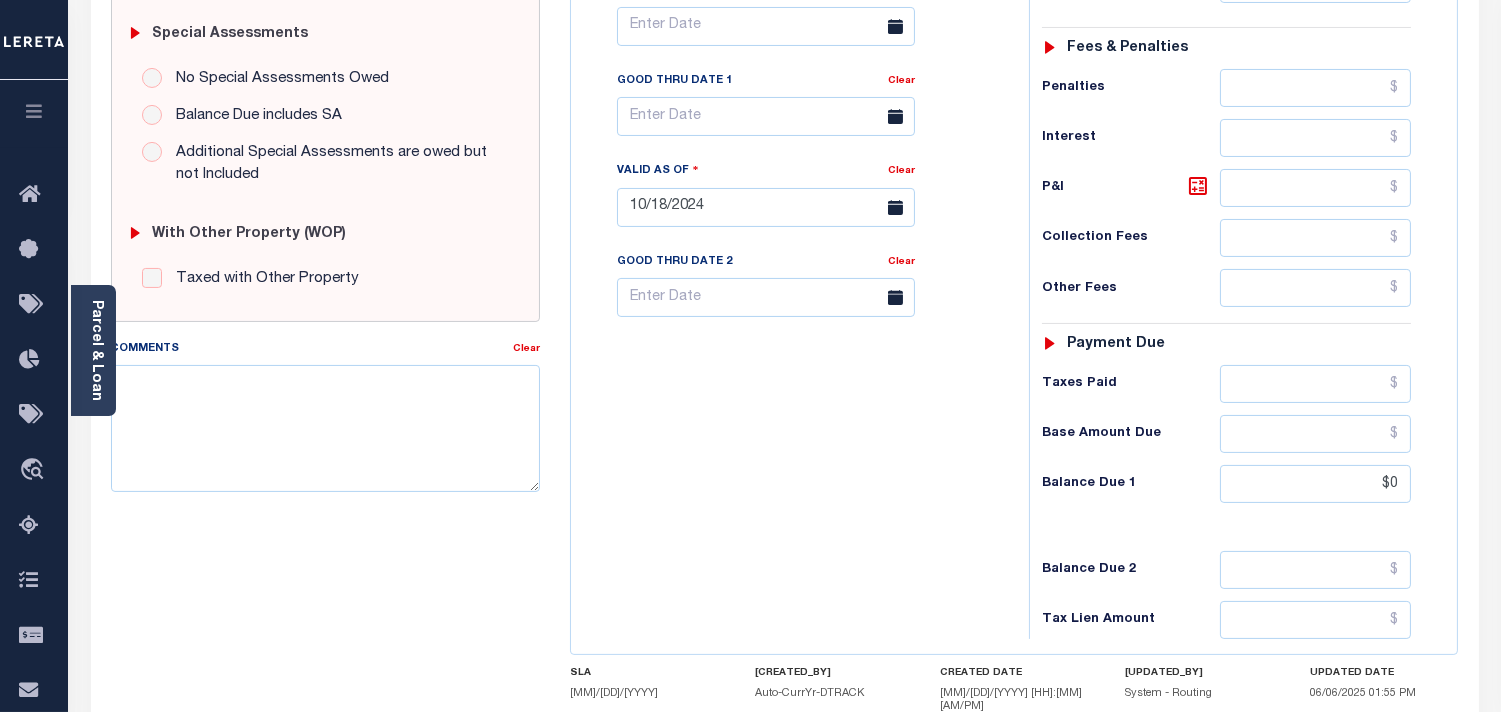 scroll, scrollTop: 777, scrollLeft: 0, axis: vertical 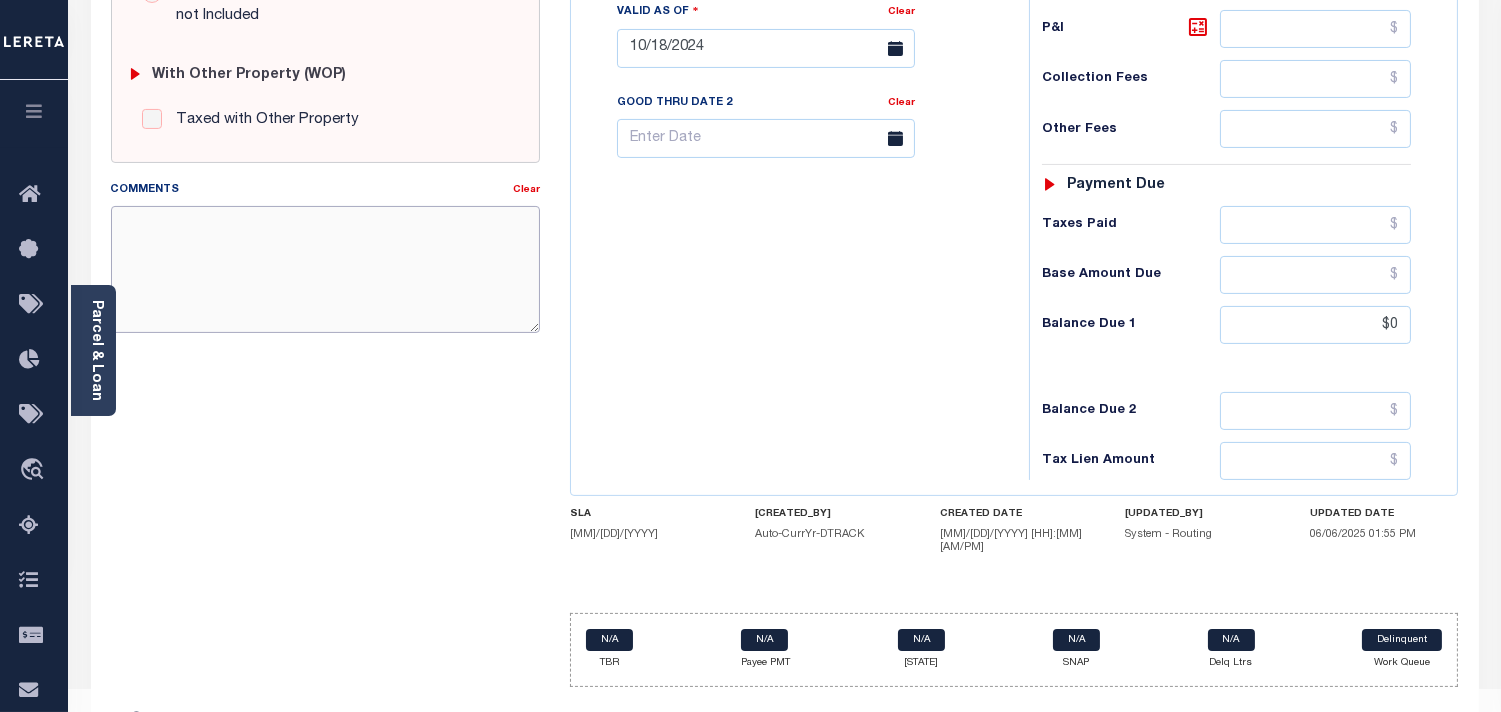 click on "Comments" at bounding box center [325, 269] 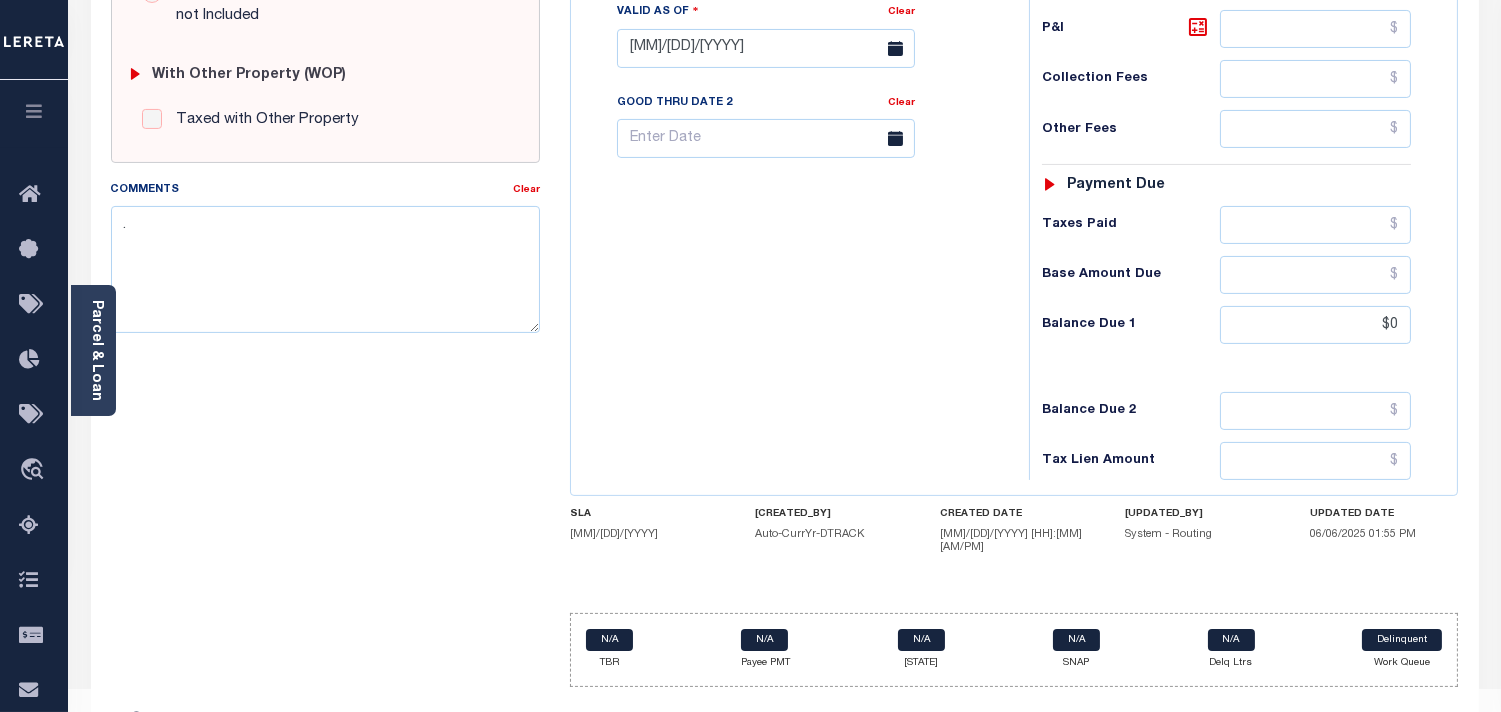 click on "Tax Bill No
Multiple Payment Option
Payment Plan
Clear" at bounding box center (795, 38) 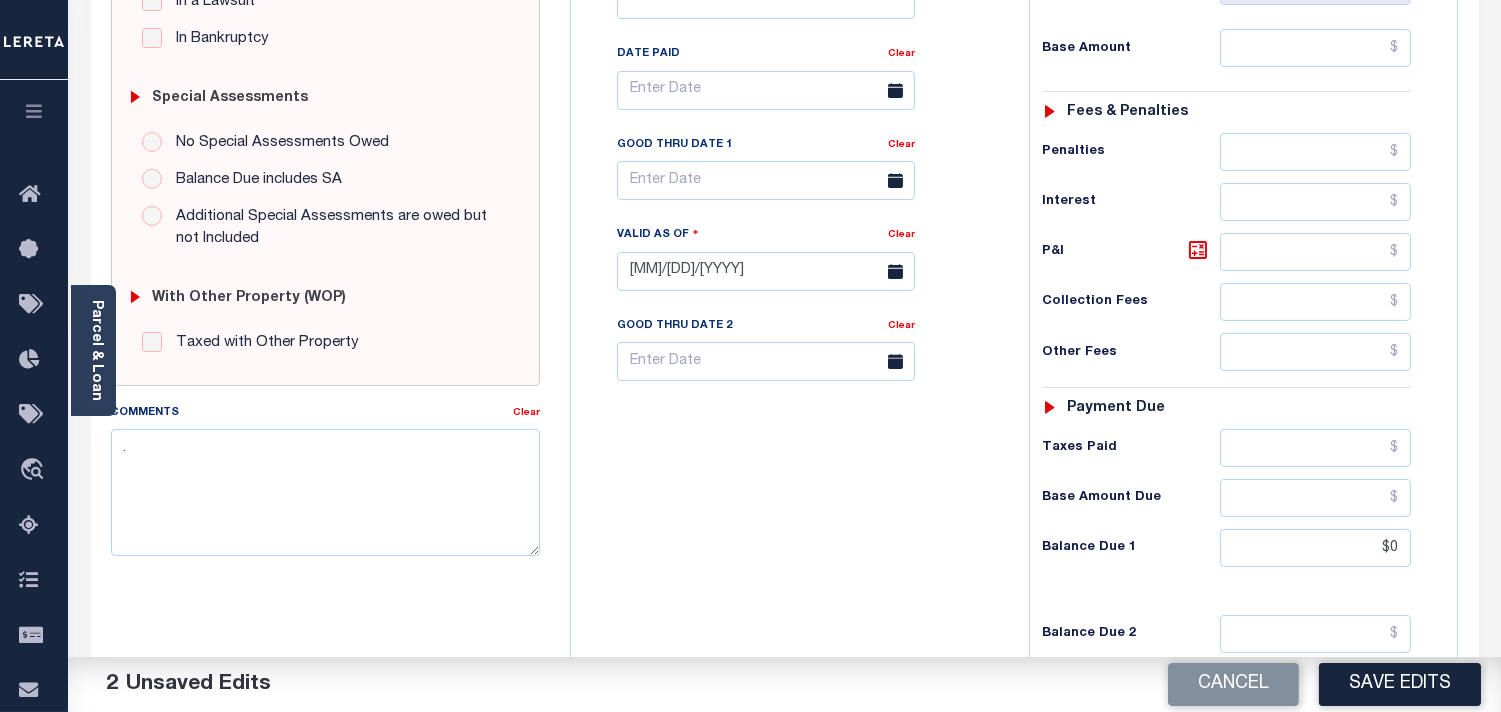 scroll, scrollTop: 555, scrollLeft: 0, axis: vertical 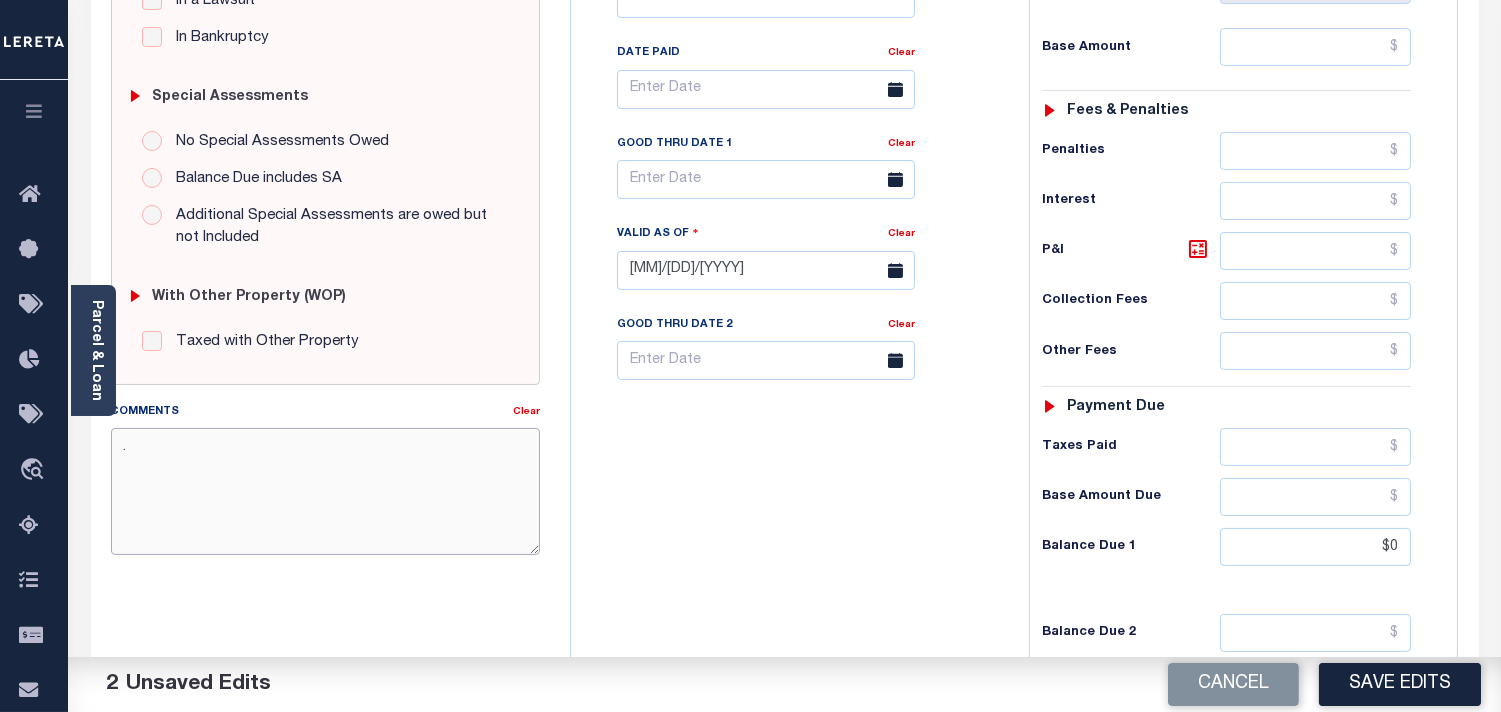 click on "." at bounding box center [325, 491] 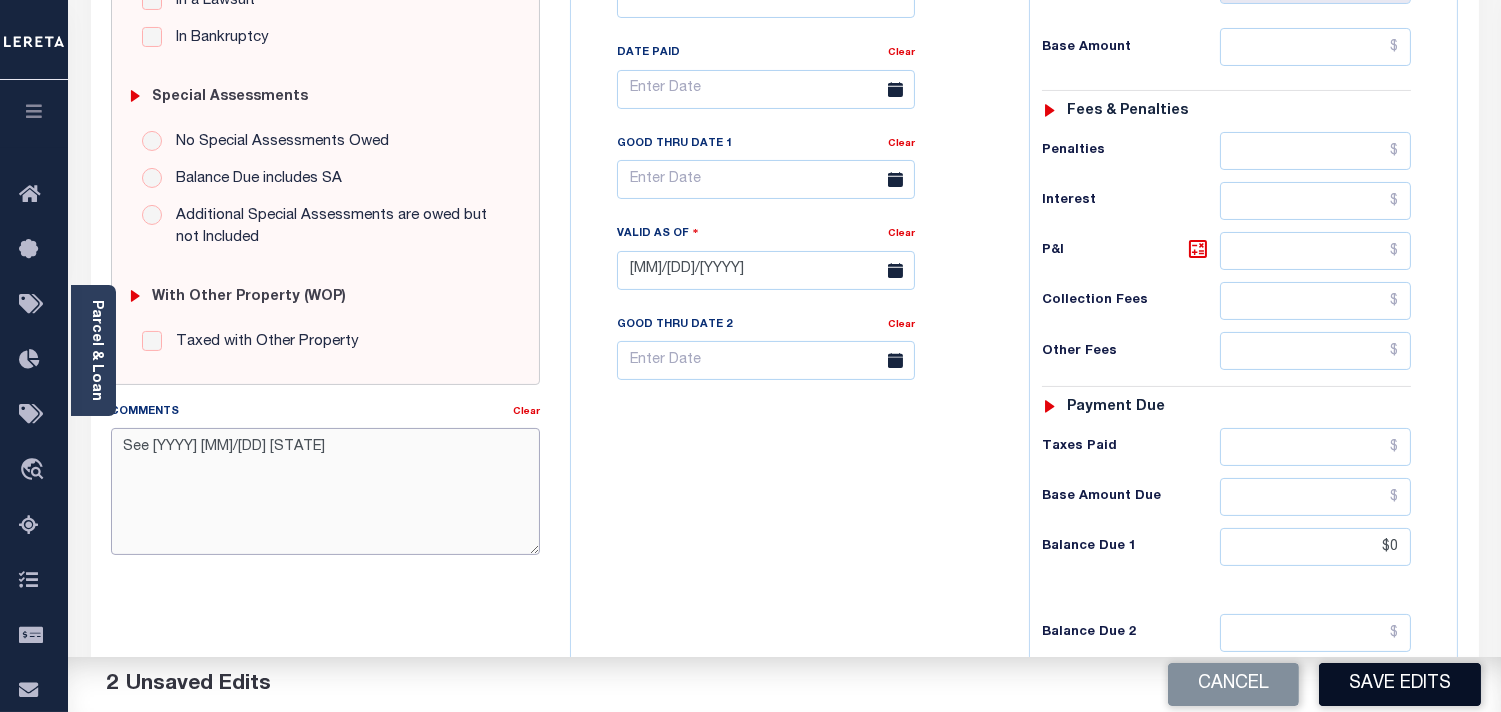 type on "See 2024 1/1 line for Document" 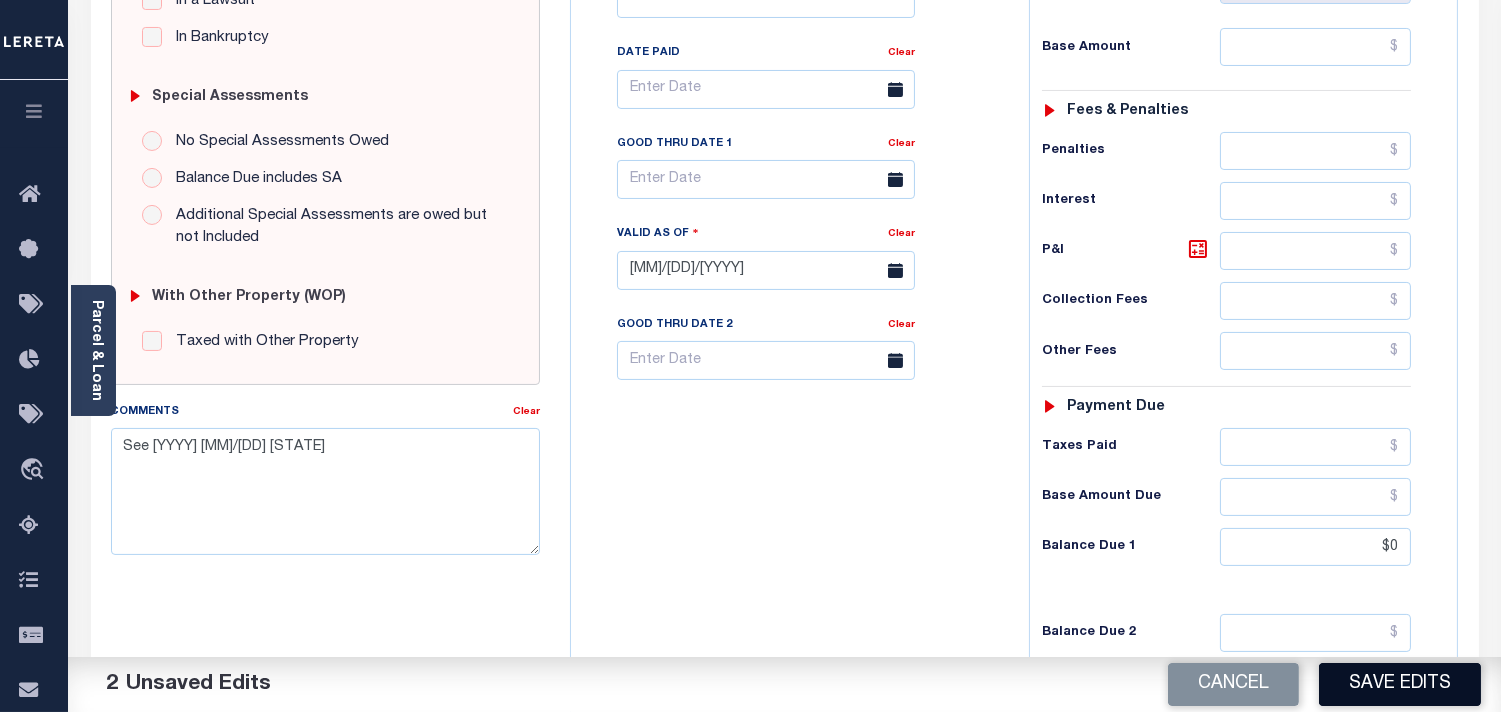 click on "Save Edits" at bounding box center [1400, 684] 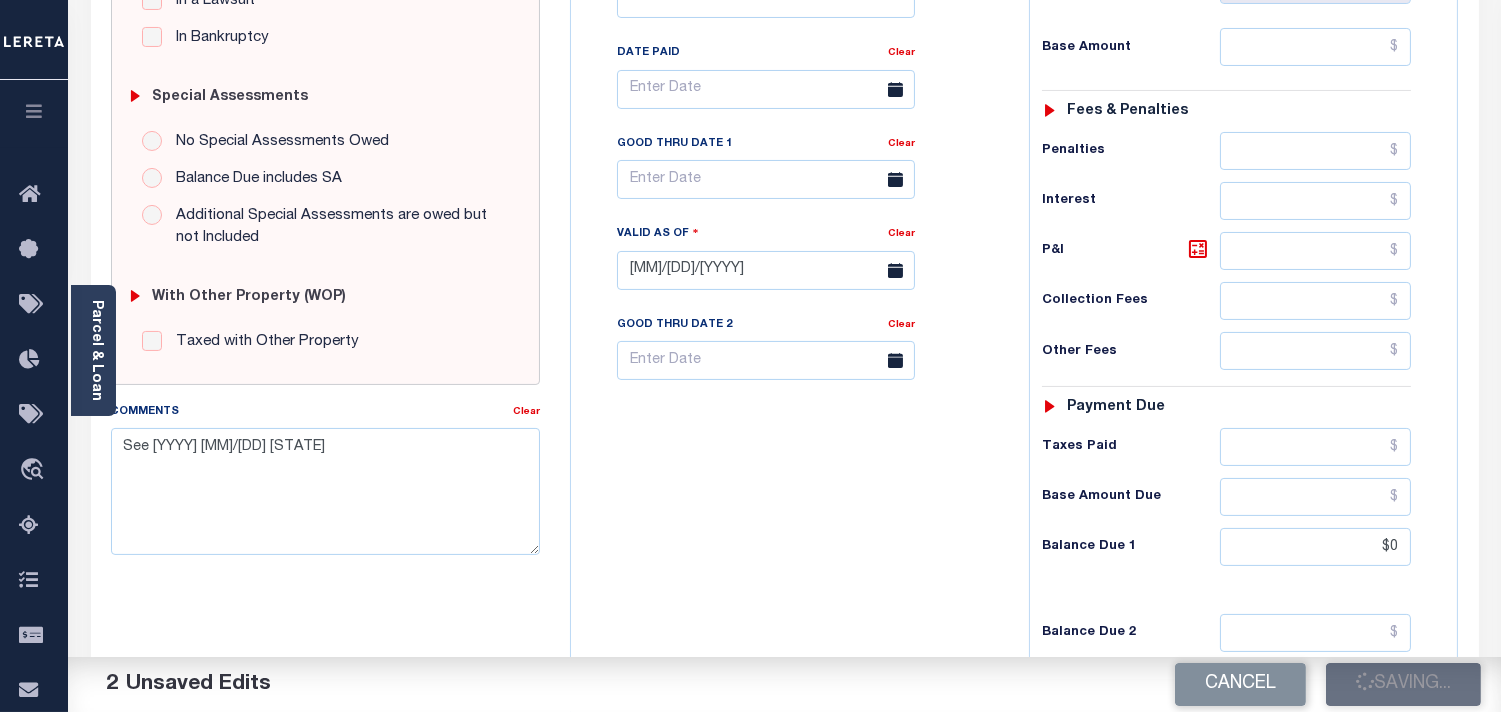 scroll, scrollTop: 222, scrollLeft: 0, axis: vertical 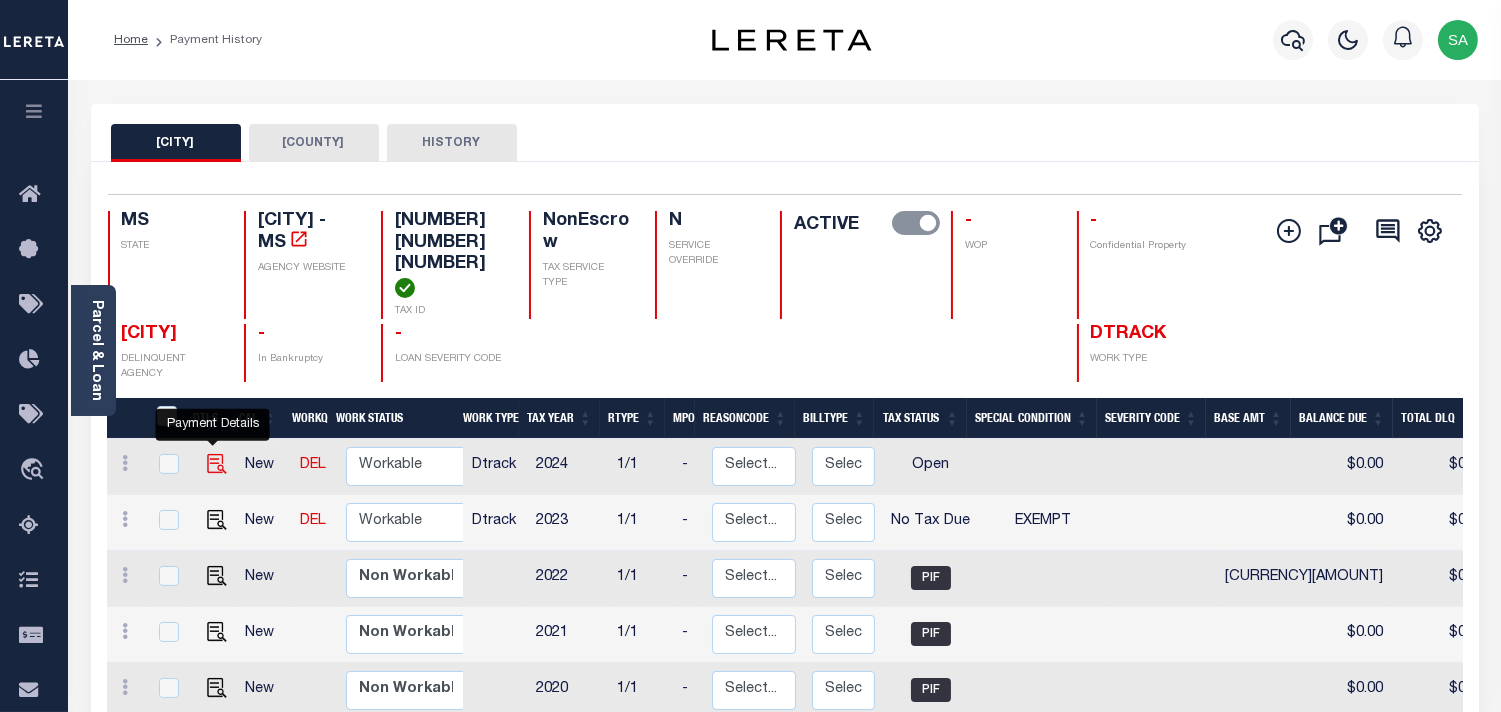 click at bounding box center [217, 464] 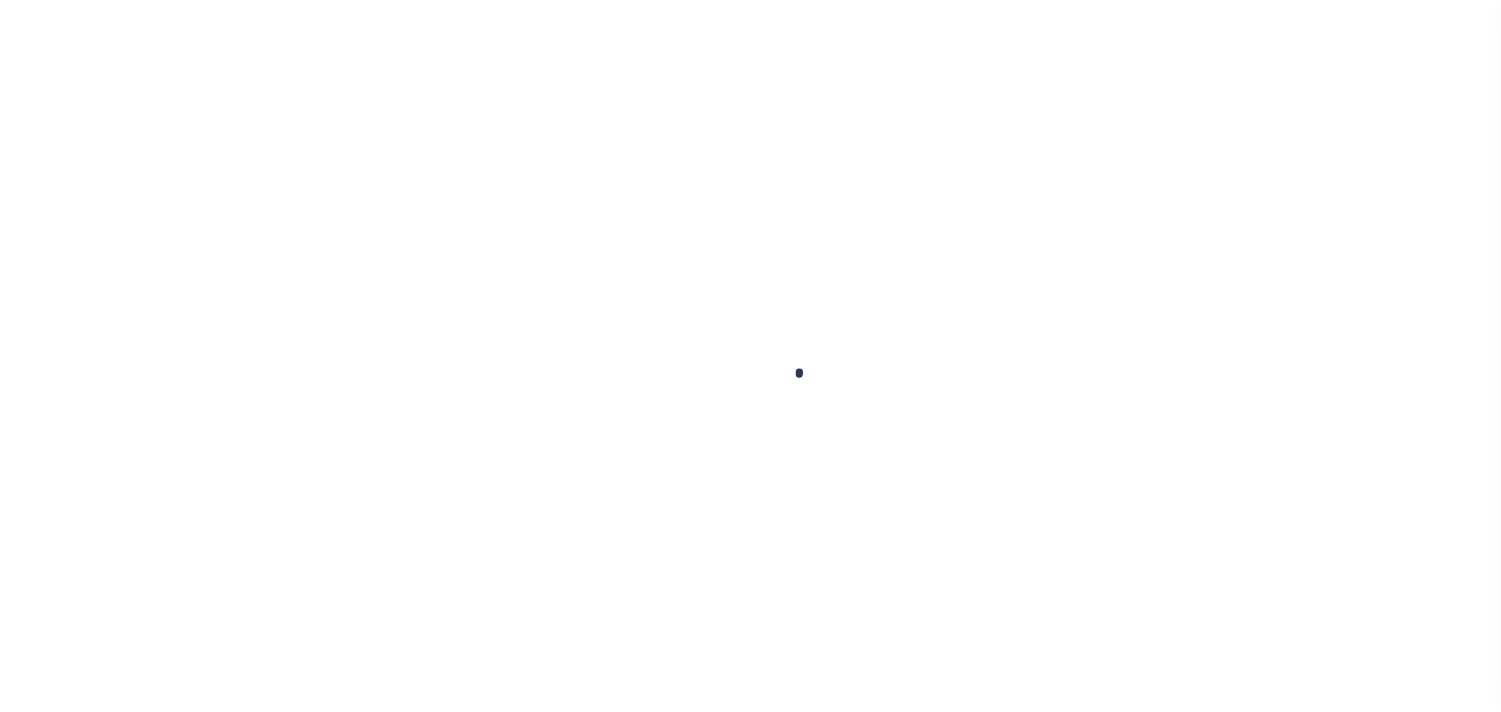 scroll, scrollTop: 0, scrollLeft: 0, axis: both 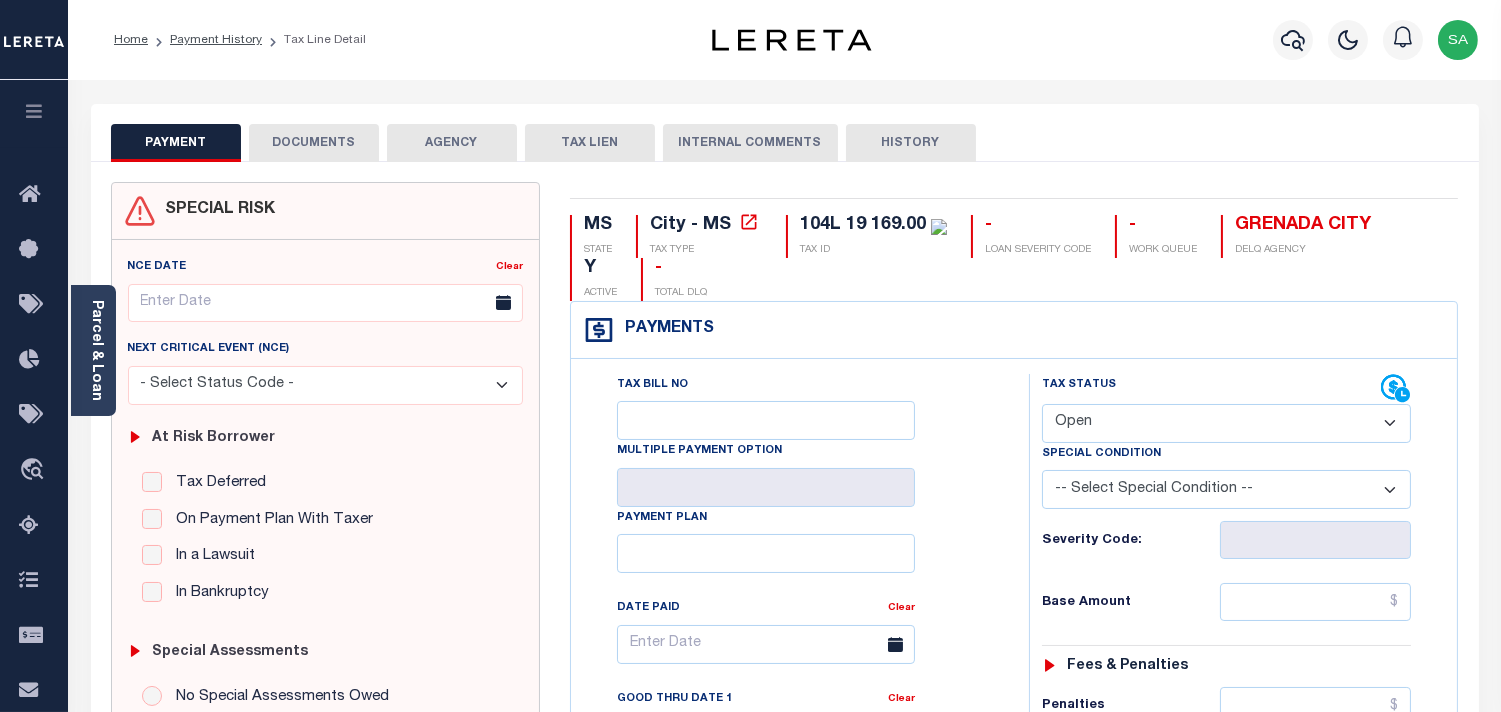 drag, startPoint x: 1141, startPoint y: 430, endPoint x: 1141, endPoint y: 442, distance: 12 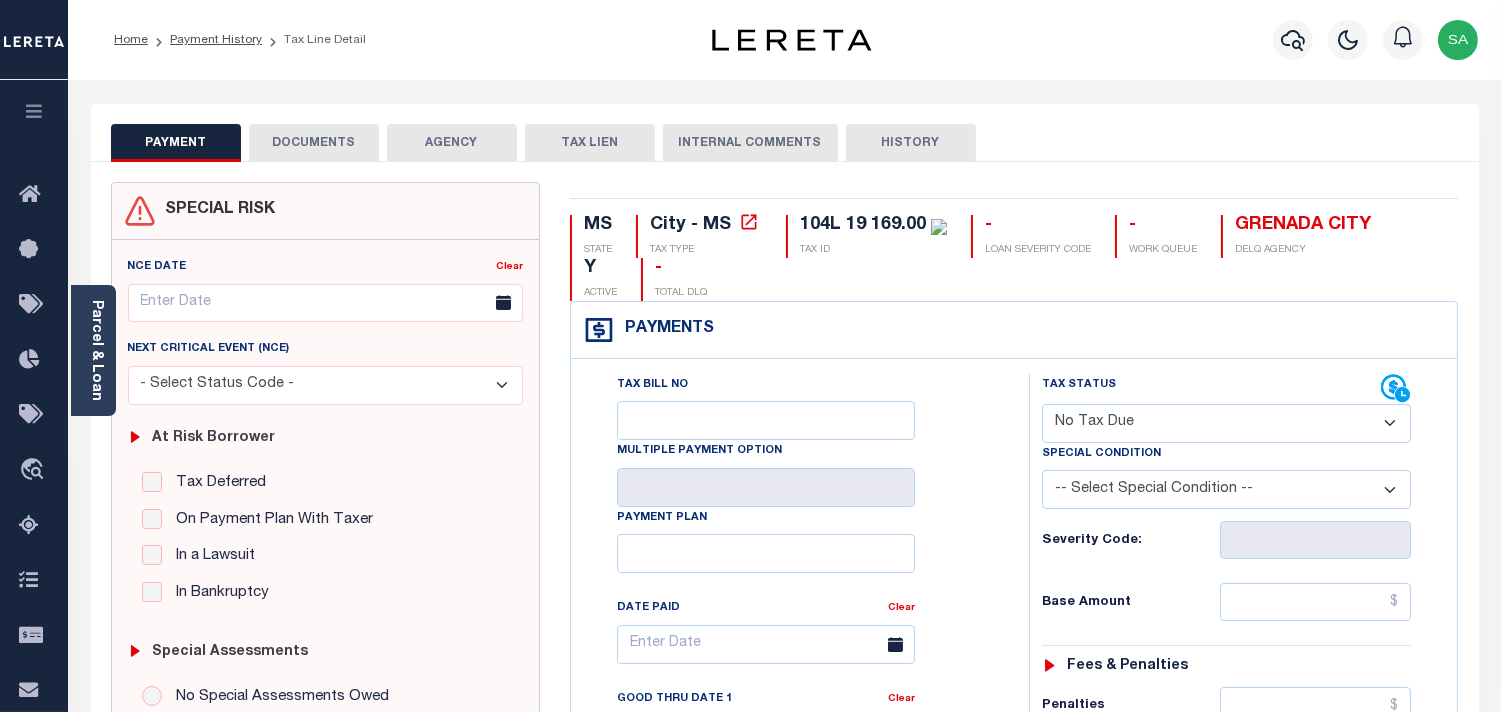 click on "- Select Status Code -
Open
Due/Unpaid
Paid
Incomplete
No Tax Due
Internal Refund Processed
New" at bounding box center [1226, 423] 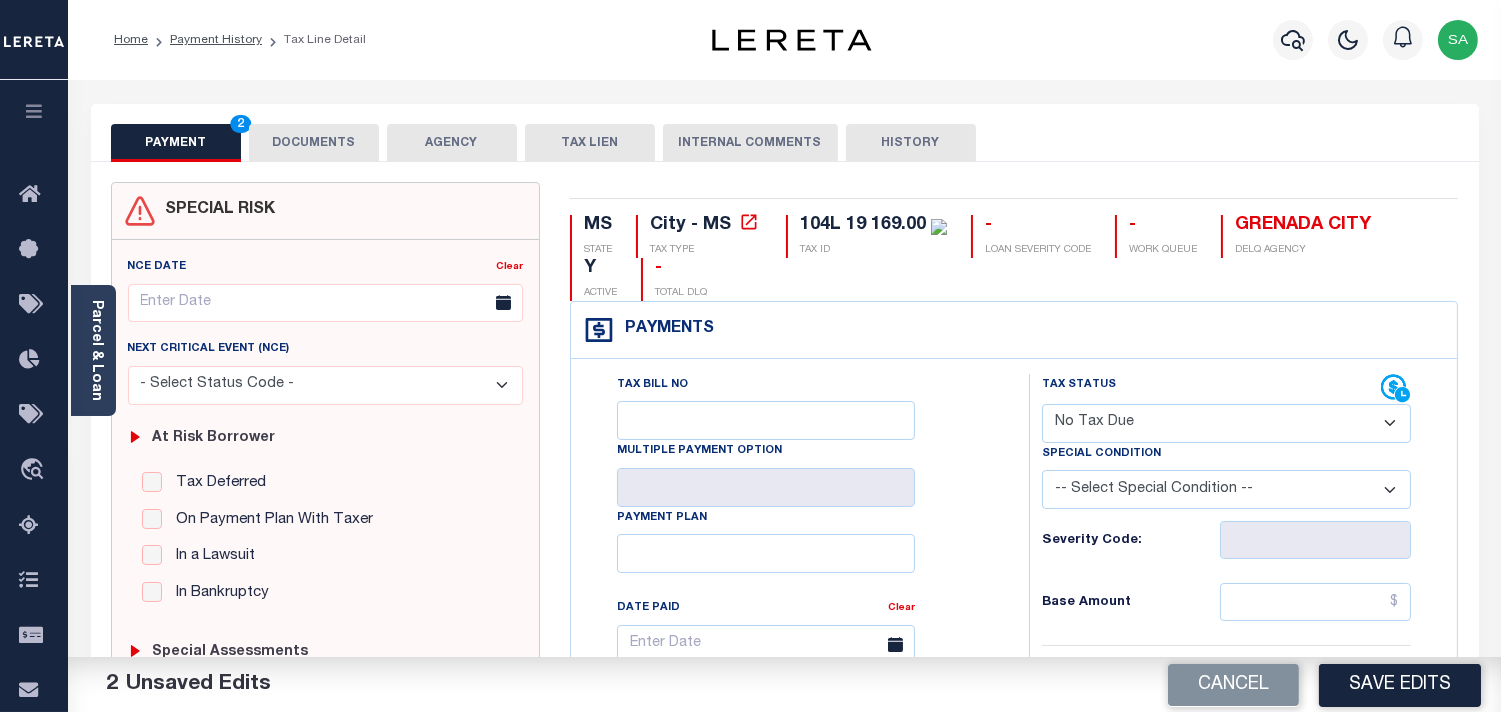 click on "-- Select Special Condition --
3RD PARTY TAX LIEN
AGENCY TAX LIEN (A.K.A Inside Lien)
BALANCE FORWARD
BANKRUPTCY
BILL W/ OTHER PARCEL
CONFIDENTIAL ACCOUNT
DEFERRED
DELAYED BILLING
DELQ CURRENT TAX YEAR INSTALLMENT(S) EXIST
DELQ PRIOR YEAR(S) EXIST
EXEMPT
HOMEOWNER AUTHORIZATION
IN DISPUTE/UNDER PROTEST
INCLUDES PRIOR UNPAID
INCLUDES RE-LEVIED TAX
INSTALLMENT PLAN
LITIGATION
LOST PROPERTY (FORECLOSED/DEEDED)
LOW ASSESSMENT
LOW TAX THRESHOLD
MULTIPLE TAXIDS
NEW PROPERTY
NOT ASSESSED
NOT CERTIFIED
OTHER FEES INVOLVED
OVERPAYMENT - POSSIBLE REFUND DUE
PARTIAL PAYMENT MAY EXIST
Pay Plan
RE-LEVIED TO ANOTHER AGENCY
REDEMP AMTS NOT AVAILABLE
REPORTED ON LEGACY RTYPE
SUBJECT TO FORECLOSURE
TAX LIEN RELEASED
TAX SALE-SUBJECT TO POWER TO SELL" at bounding box center (1226, 489) 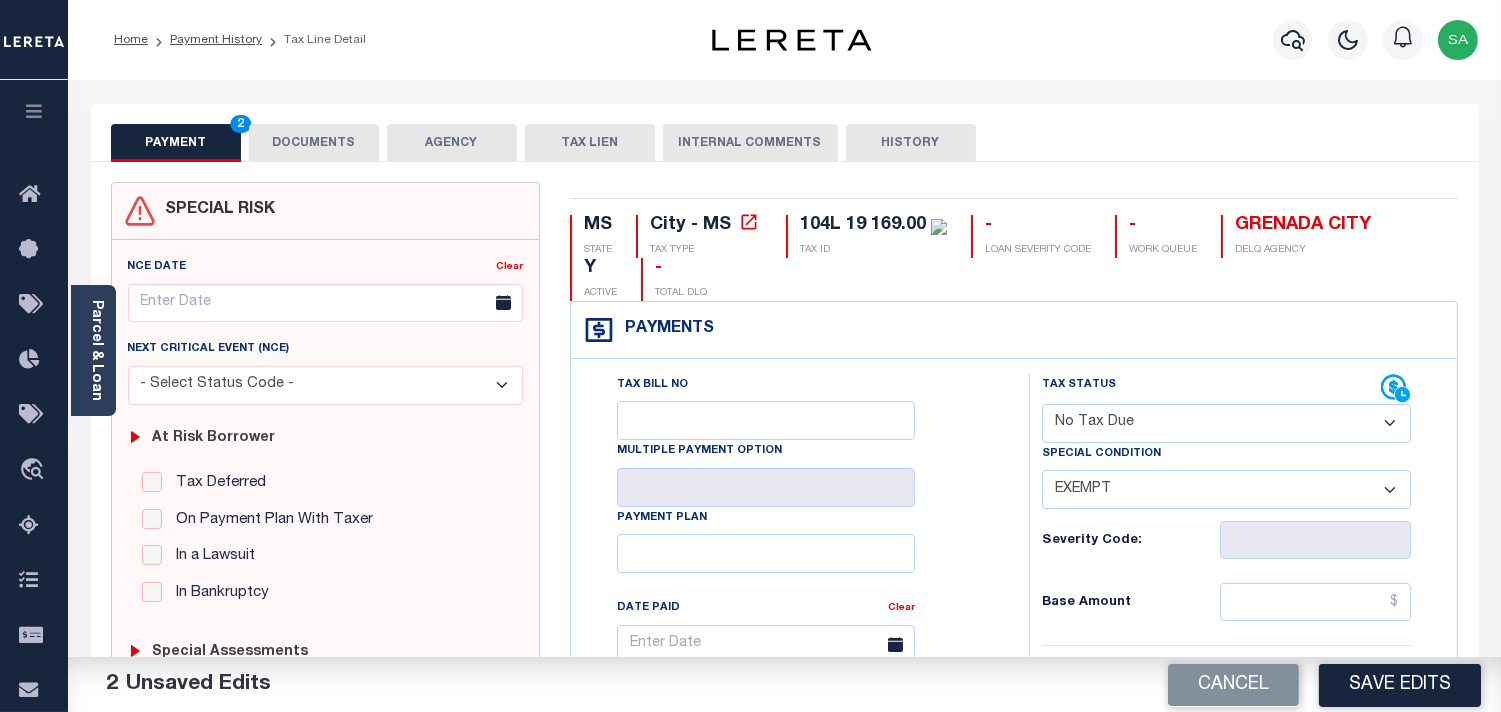 click on "-- Select Special Condition --
3RD PARTY TAX LIEN
AGENCY TAX LIEN (A.K.A Inside Lien)
BALANCE FORWARD
BANKRUPTCY
BILL W/ OTHER PARCEL
CONFIDENTIAL ACCOUNT
DEFERRED
DELAYED BILLING
DELQ CURRENT TAX YEAR INSTALLMENT(S) EXIST
DELQ PRIOR YEAR(S) EXIST
EXEMPT
HOMEOWNER AUTHORIZATION
IN DISPUTE/UNDER PROTEST
INCLUDES PRIOR UNPAID
INCLUDES RE-LEVIED TAX
INSTALLMENT PLAN
LITIGATION
LOST PROPERTY (FORECLOSED/DEEDED)
LOW ASSESSMENT
LOW TAX THRESHOLD
MULTIPLE TAXIDS
NEW PROPERTY
NOT ASSESSED
NOT CERTIFIED
OTHER FEES INVOLVED
OVERPAYMENT - POSSIBLE REFUND DUE
PARTIAL PAYMENT MAY EXIST
Pay Plan
RE-LEVIED TO ANOTHER AGENCY
REDEMP AMTS NOT AVAILABLE
REPORTED ON LEGACY RTYPE
SUBJECT TO FORECLOSURE
TAX LIEN RELEASED
TAX SALE-SUBJECT TO POWER TO SELL" at bounding box center (1226, 489) 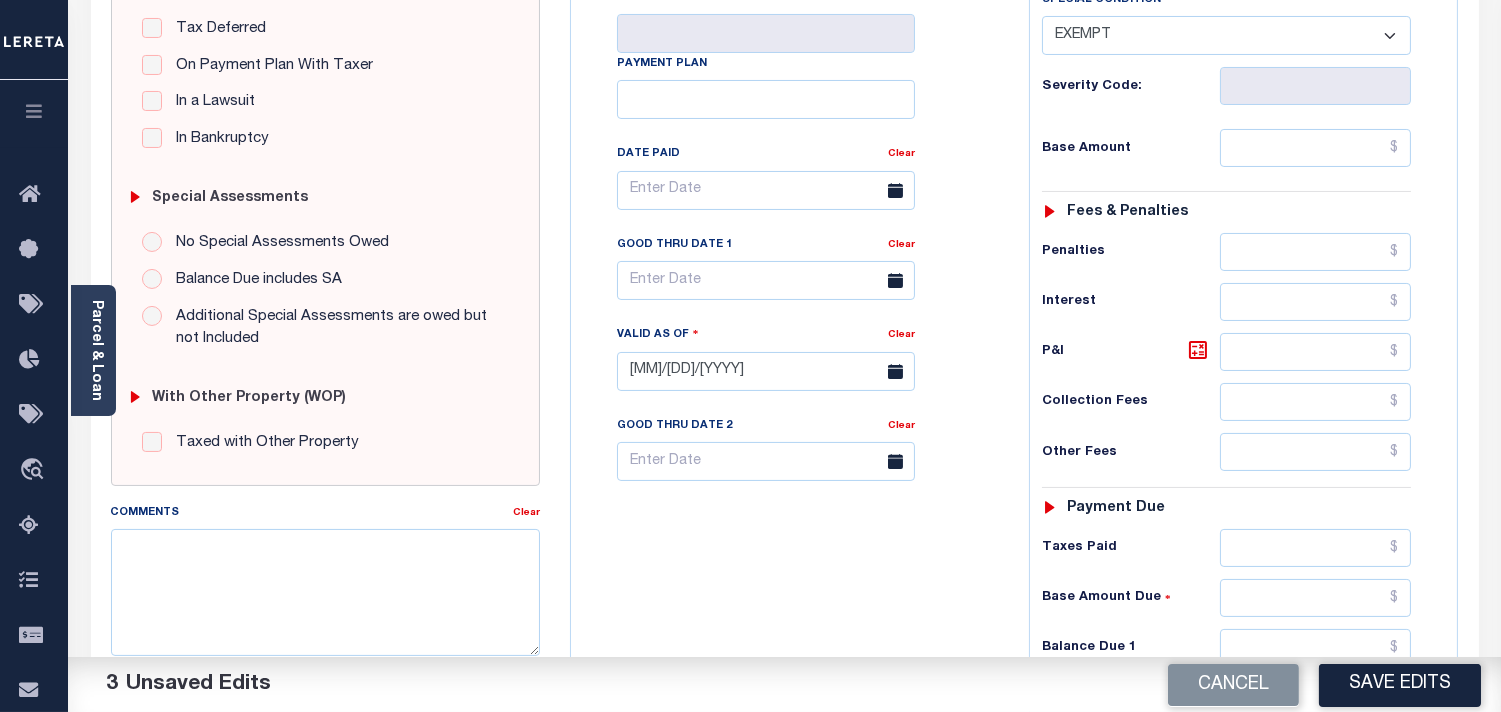 scroll, scrollTop: 555, scrollLeft: 0, axis: vertical 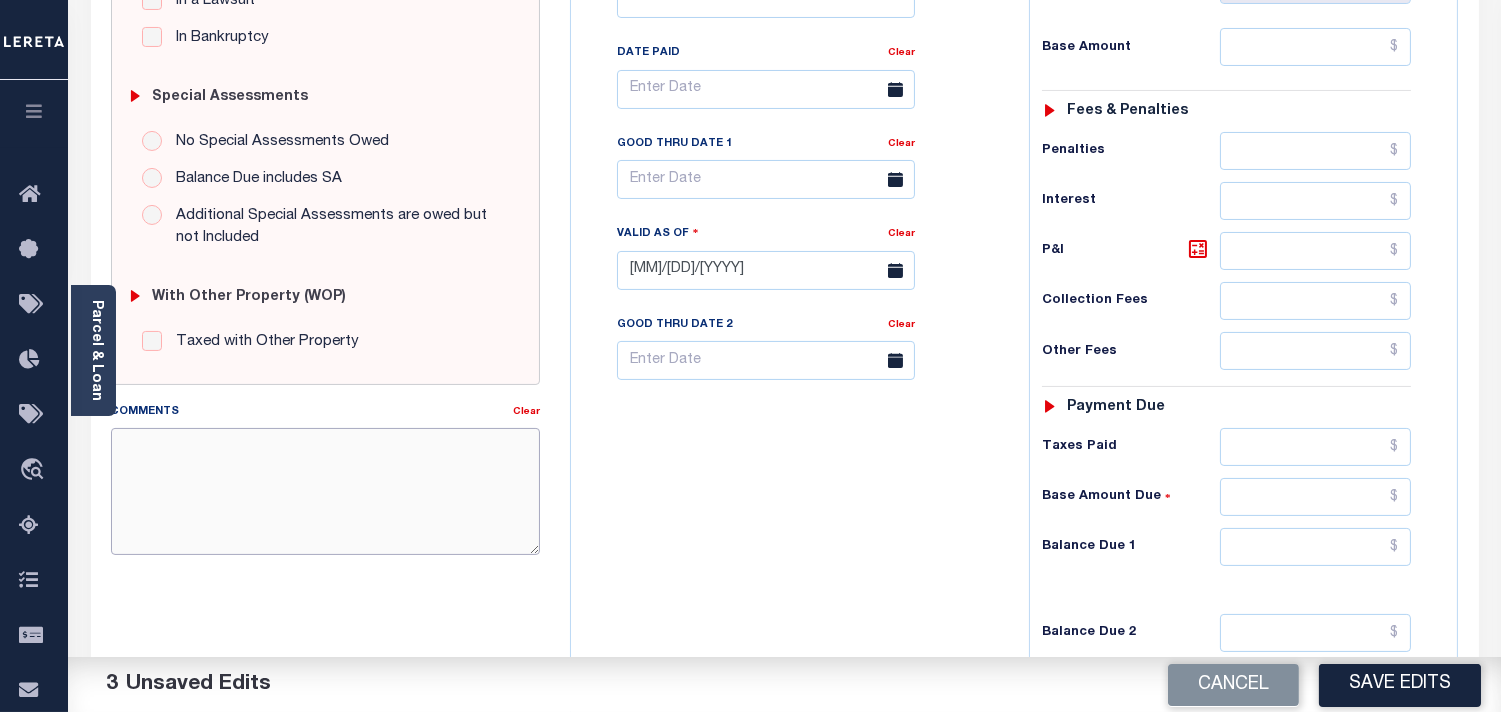 click on "Comments" at bounding box center (325, 491) 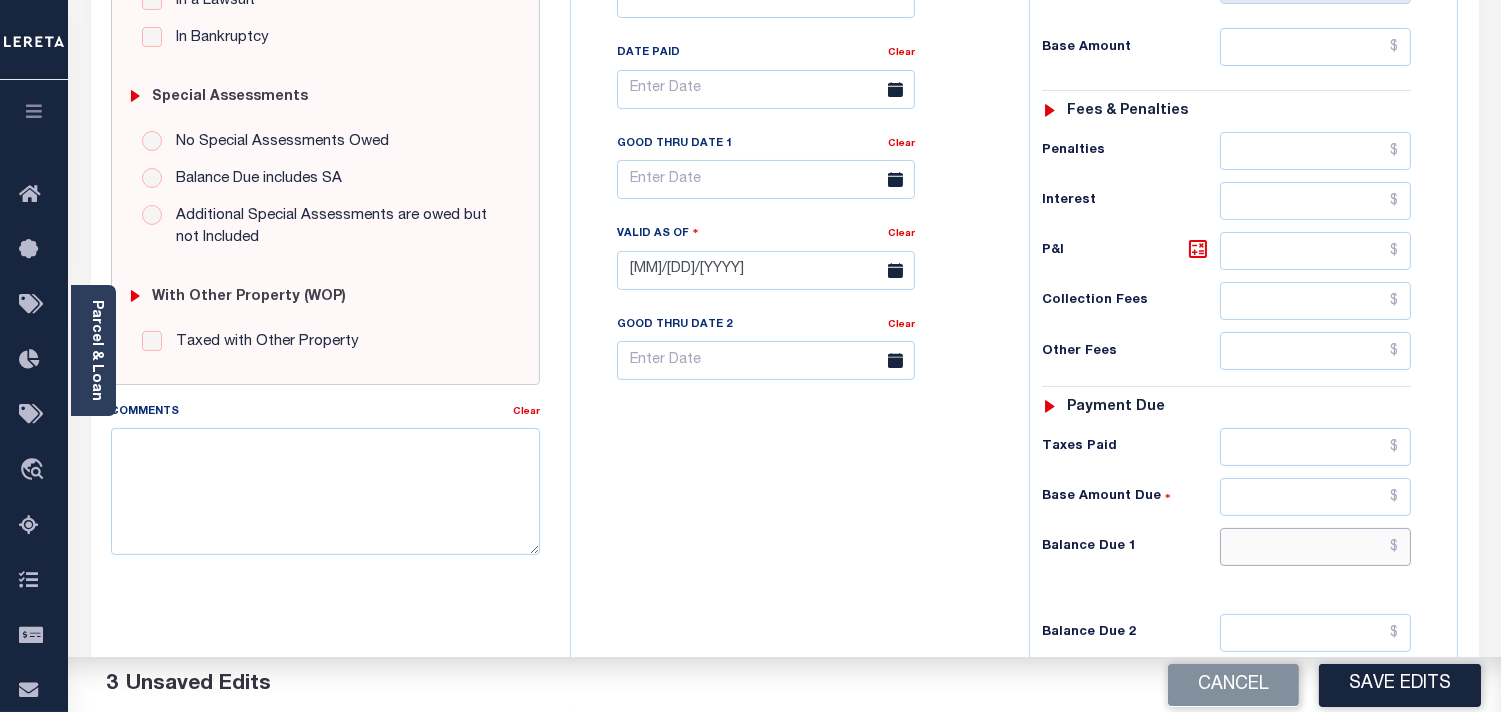 click at bounding box center [1315, 547] 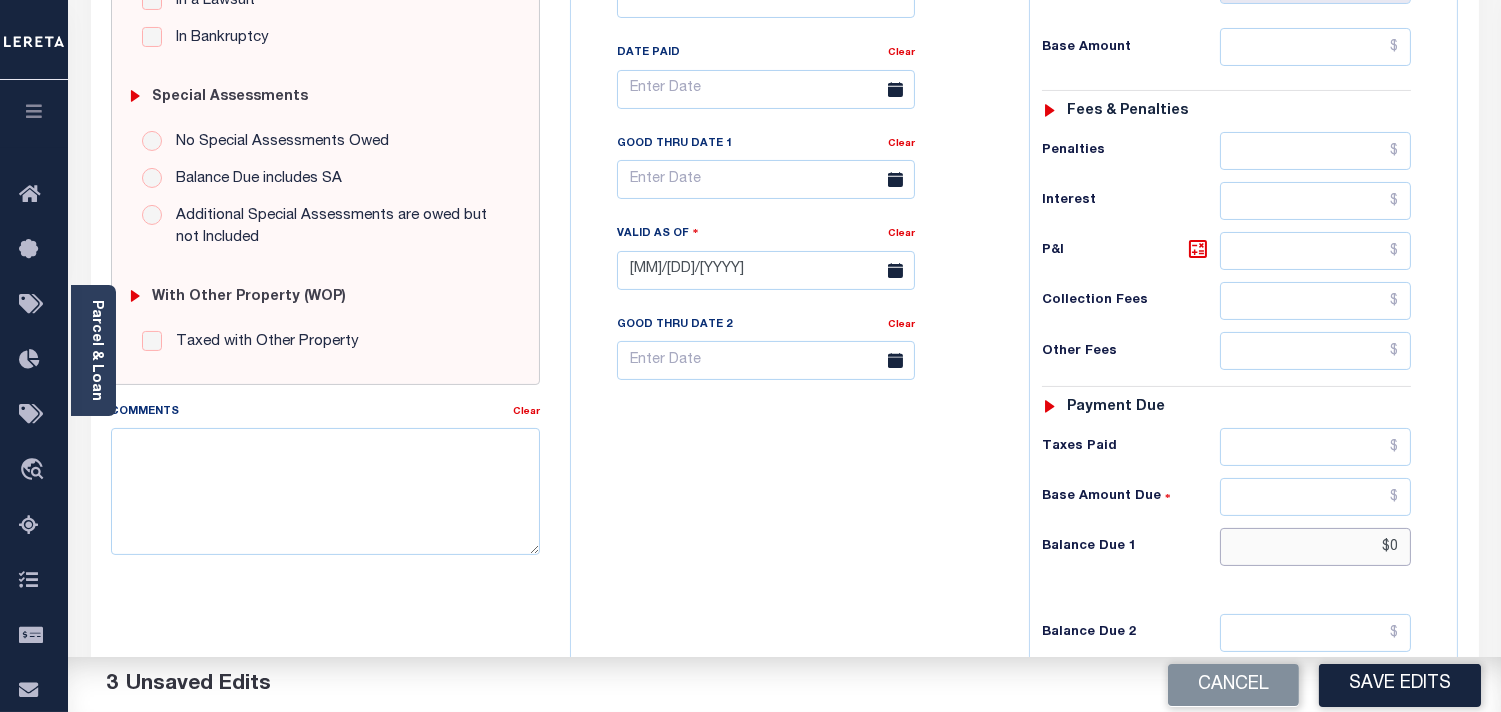 type on "$0" 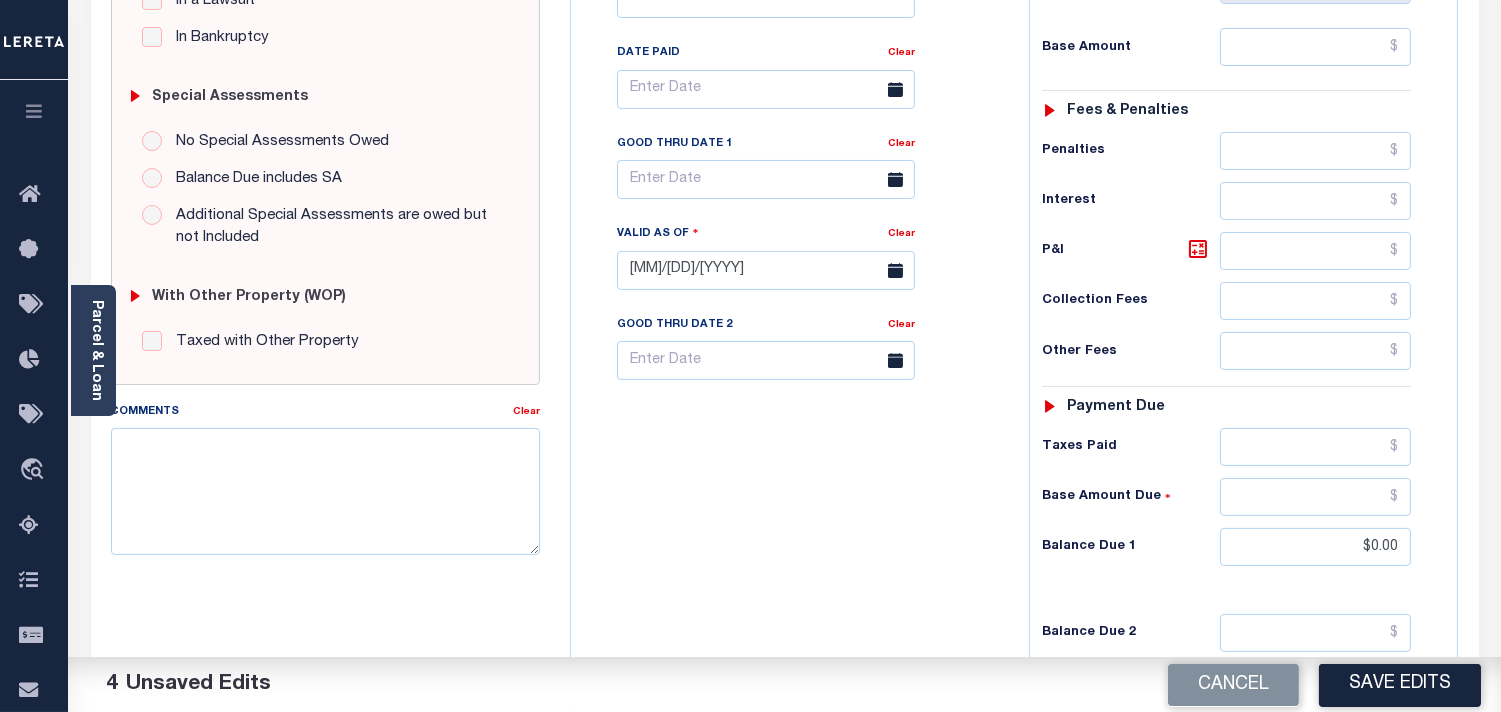 click on "Tax Status
Status
- Select Status Code -" at bounding box center [1233, 260] 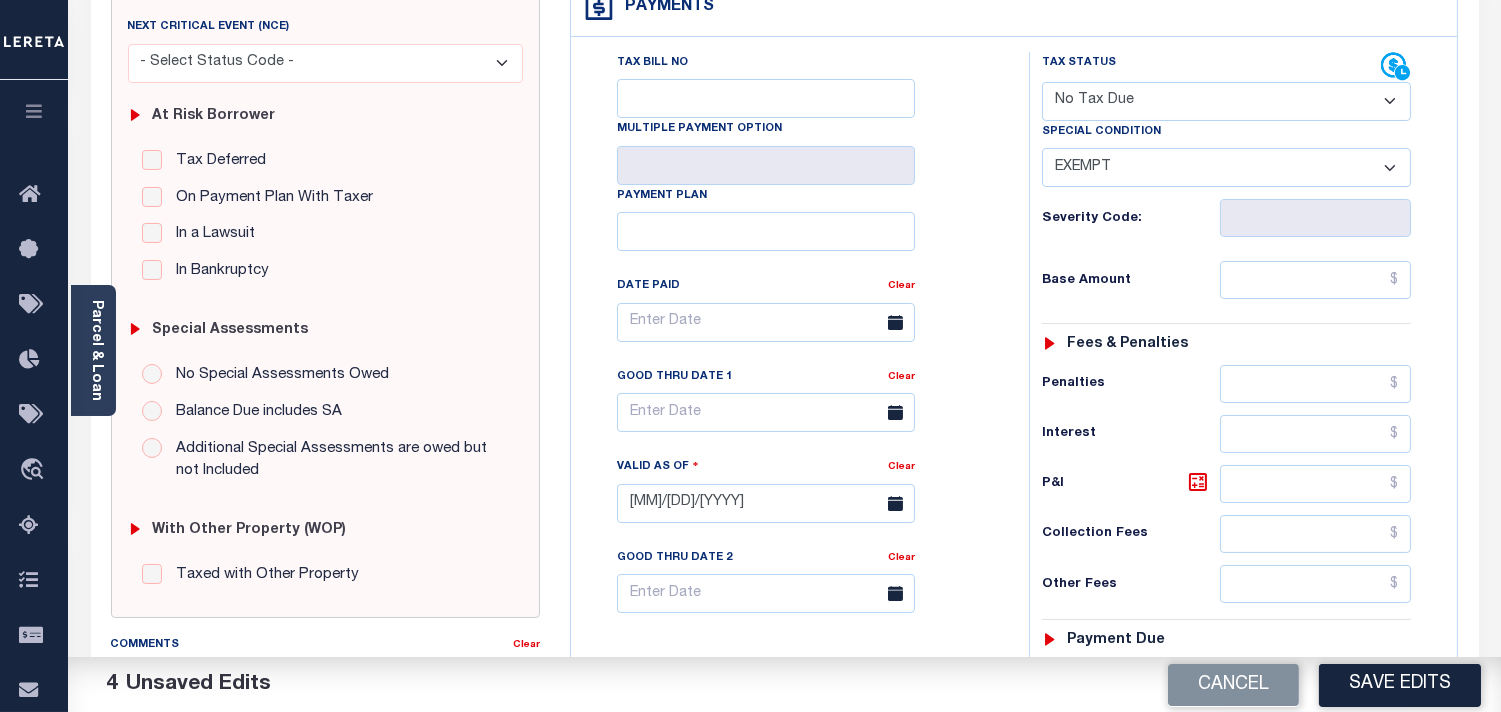 scroll, scrollTop: 0, scrollLeft: 0, axis: both 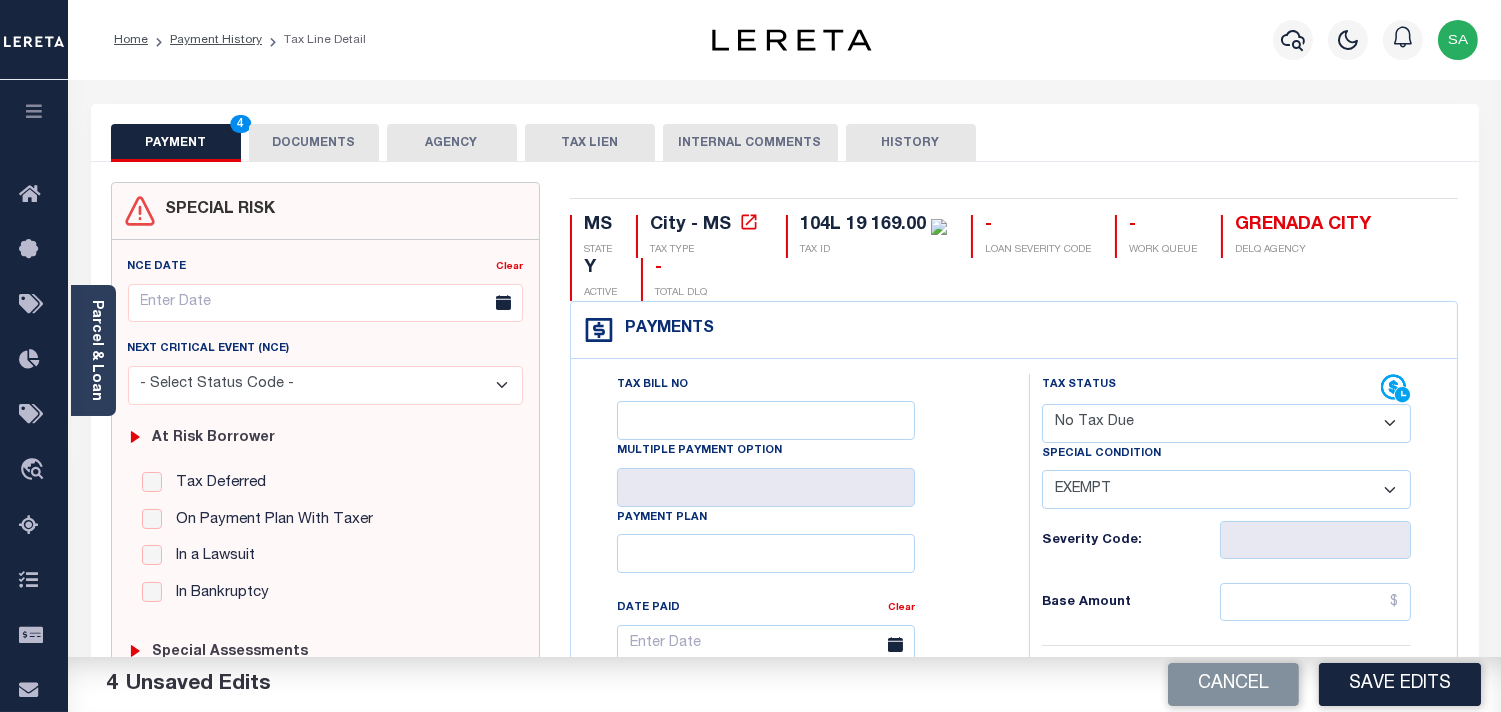 click on "DOCUMENTS" at bounding box center (314, 143) 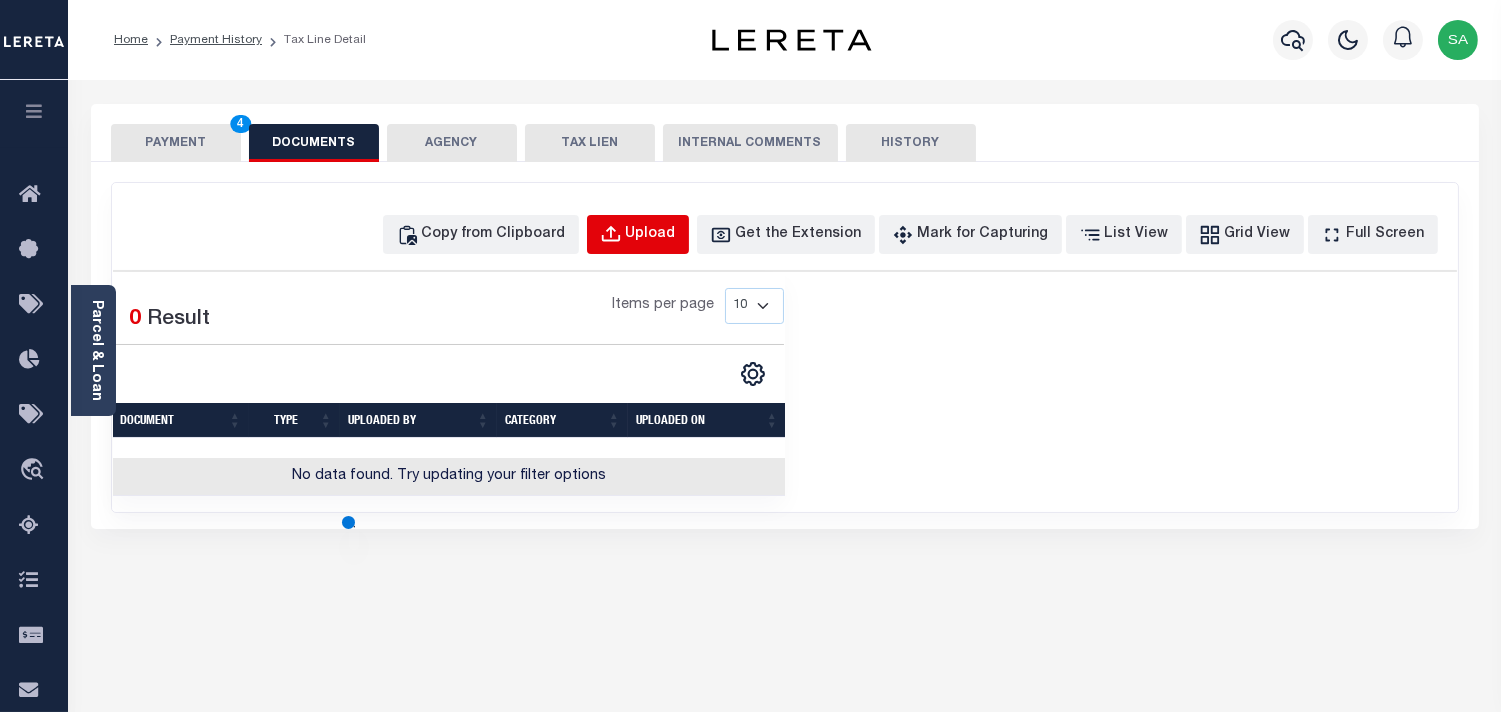 click on "Upload" at bounding box center (651, 235) 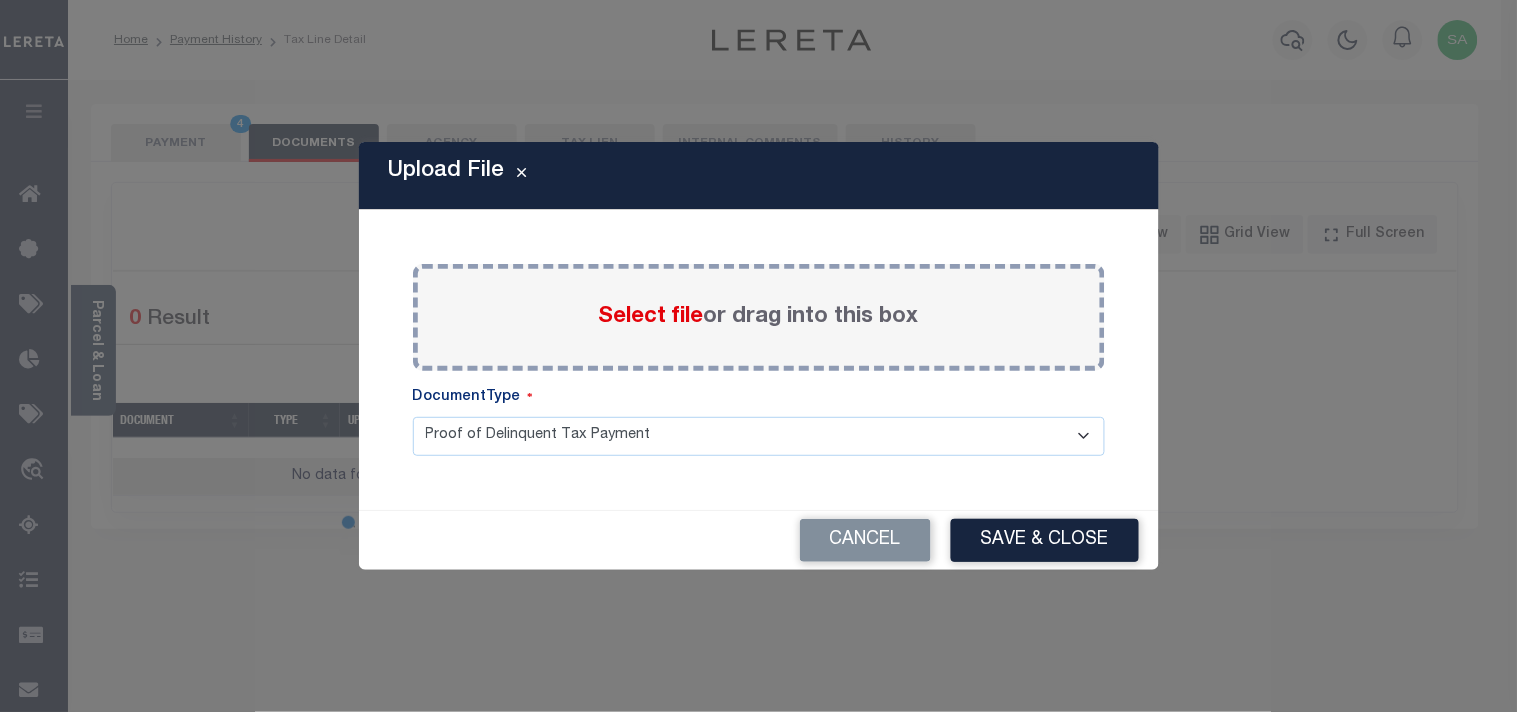 click on "Select file" at bounding box center [651, 317] 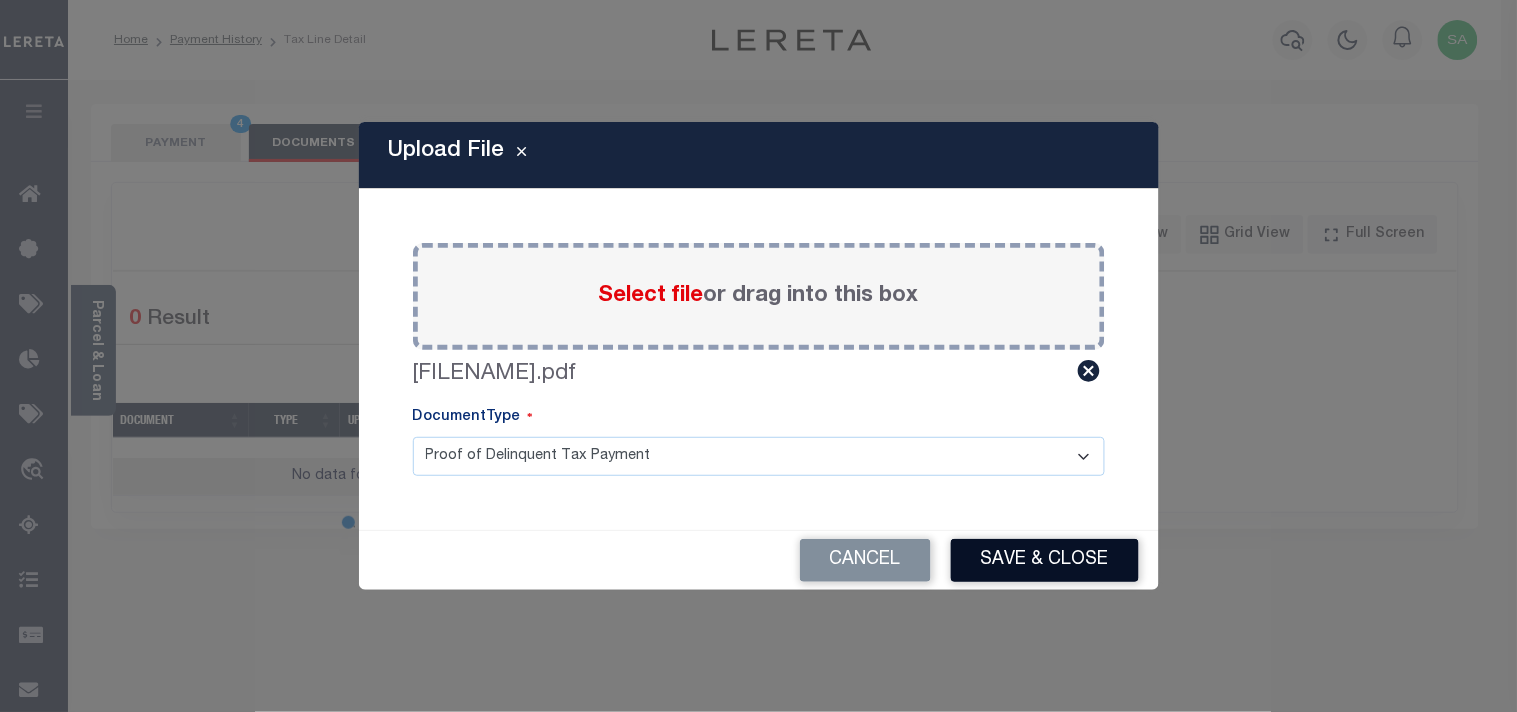 click on "Save & Close" at bounding box center (1045, 560) 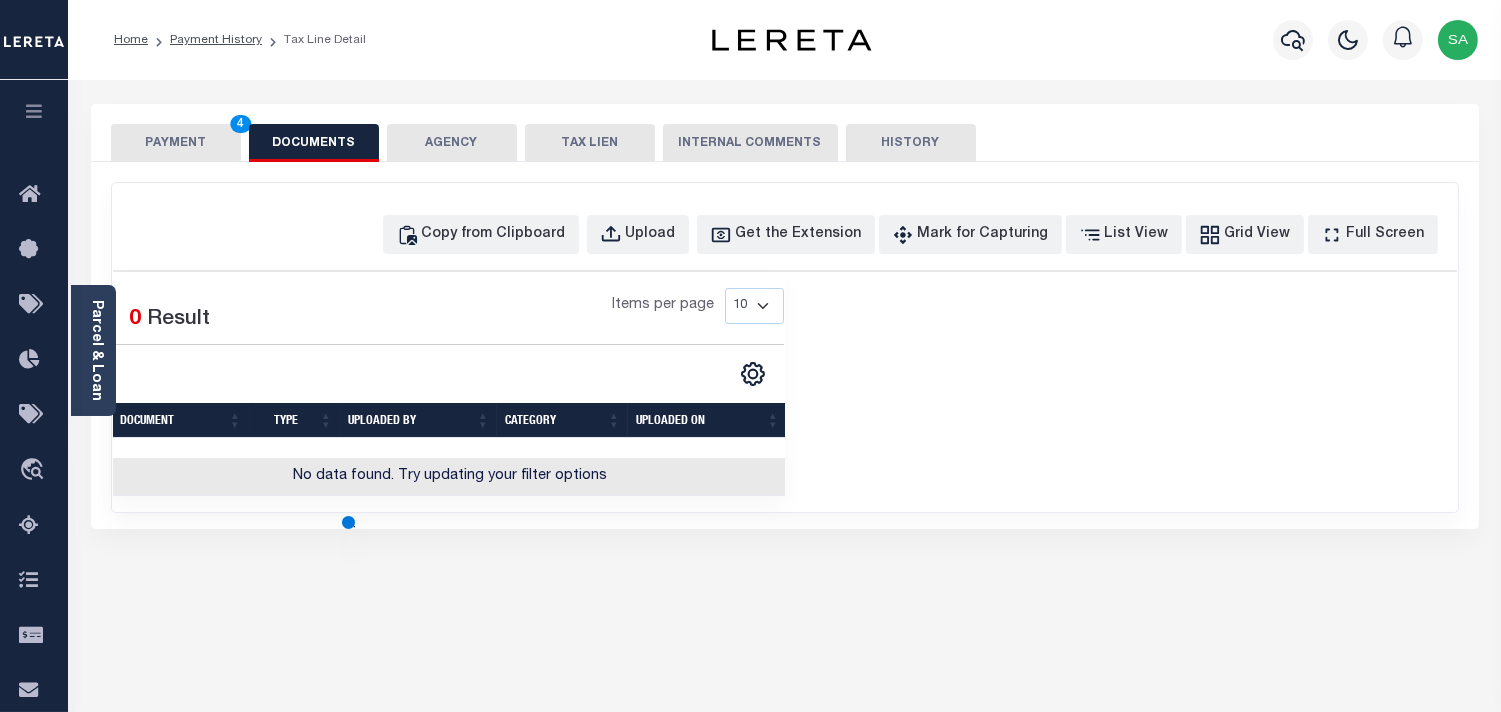 click on "PAYMENT
4" at bounding box center (176, 143) 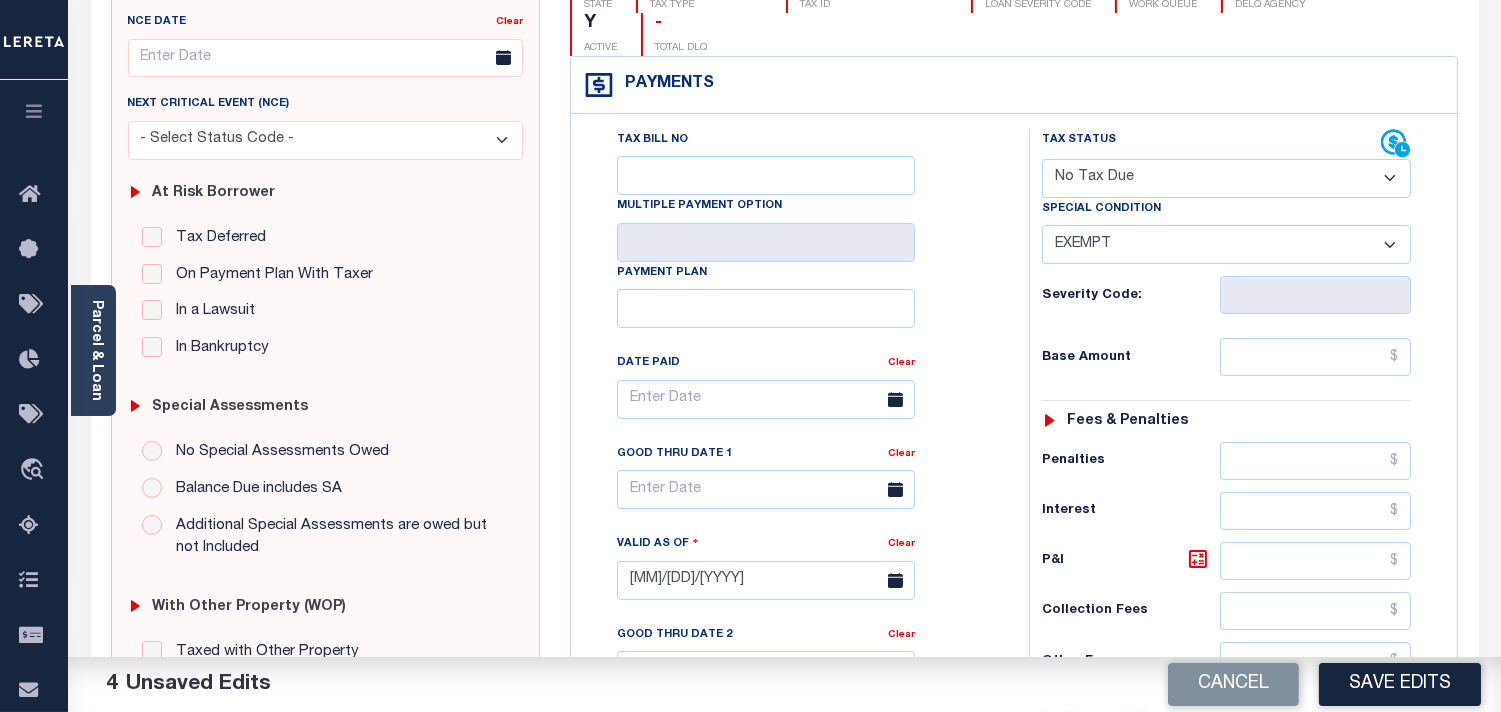 scroll, scrollTop: 666, scrollLeft: 0, axis: vertical 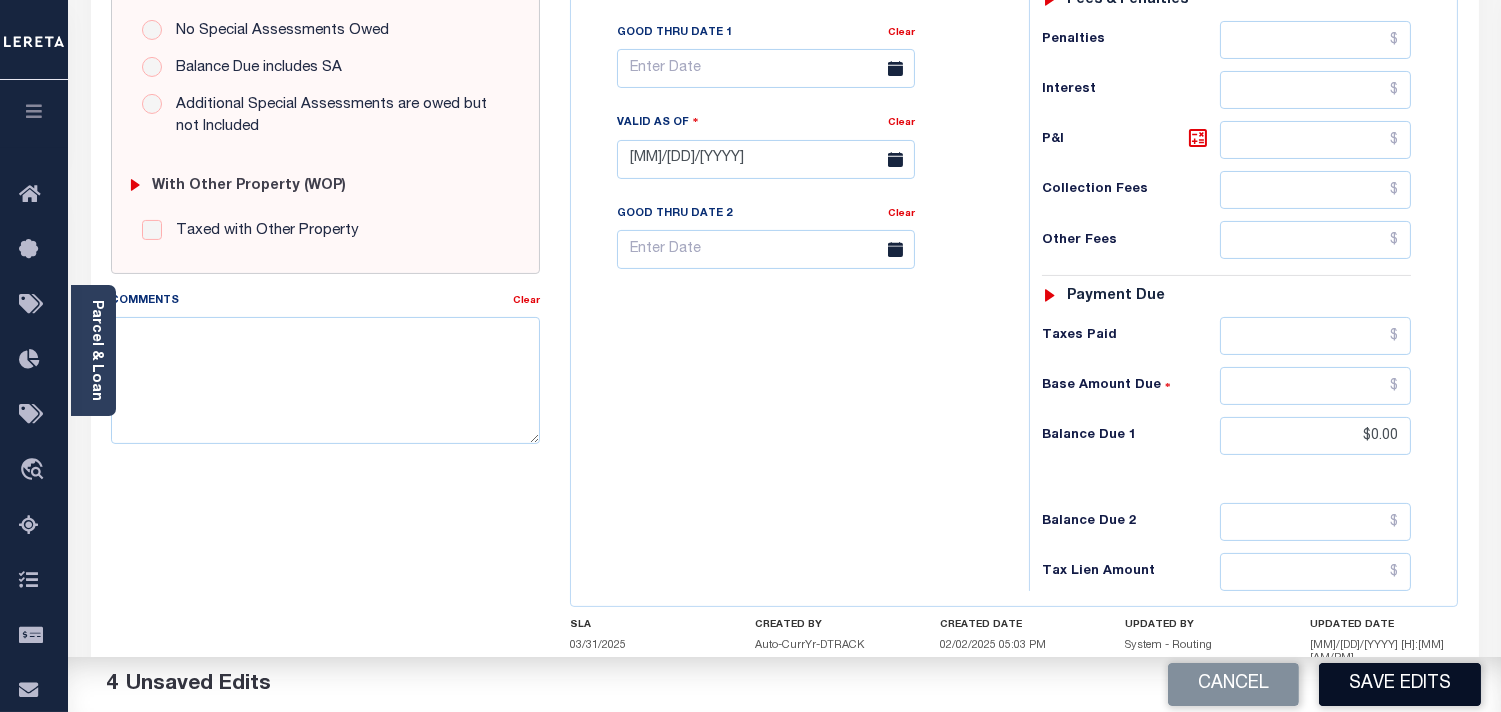 click on "Save Edits" at bounding box center [1400, 684] 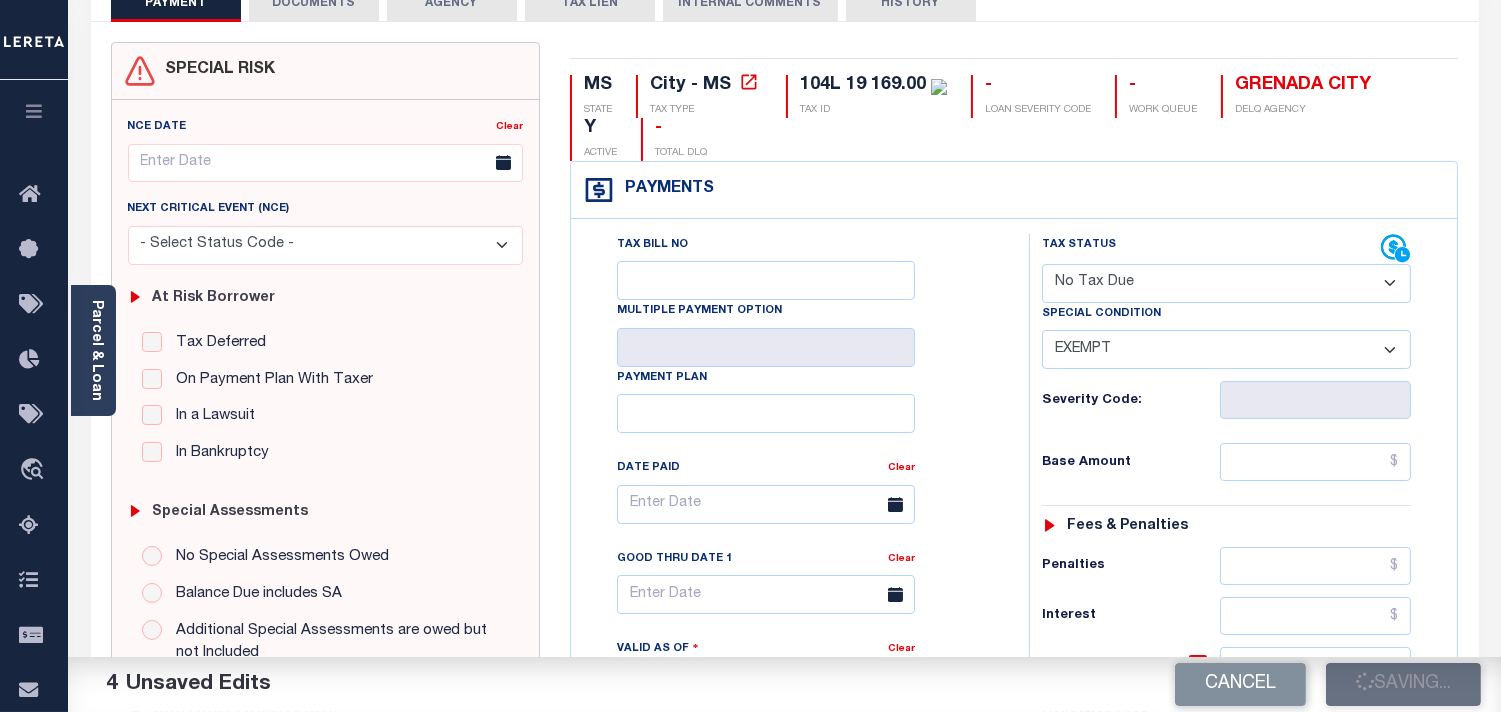 scroll, scrollTop: 111, scrollLeft: 0, axis: vertical 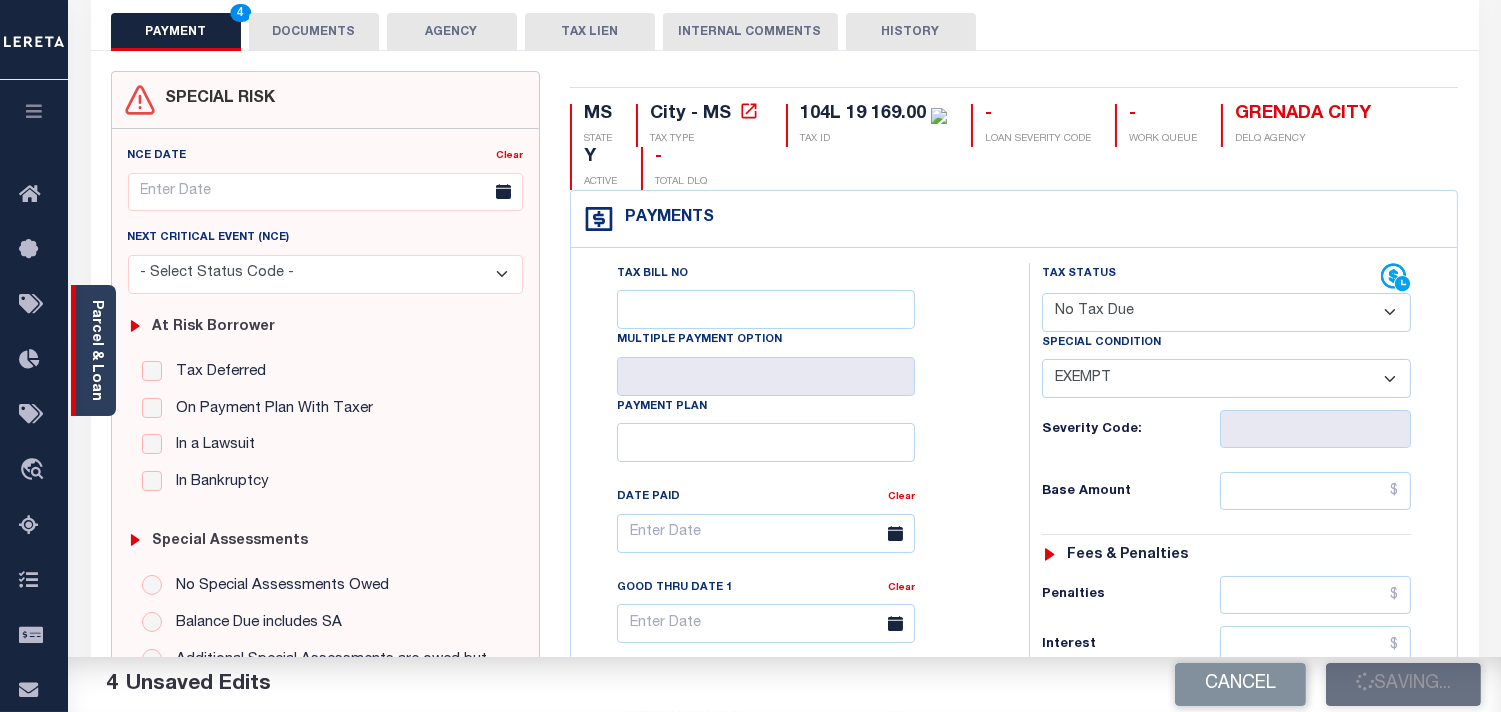 click on "Parcel & Loan" at bounding box center (96, 350) 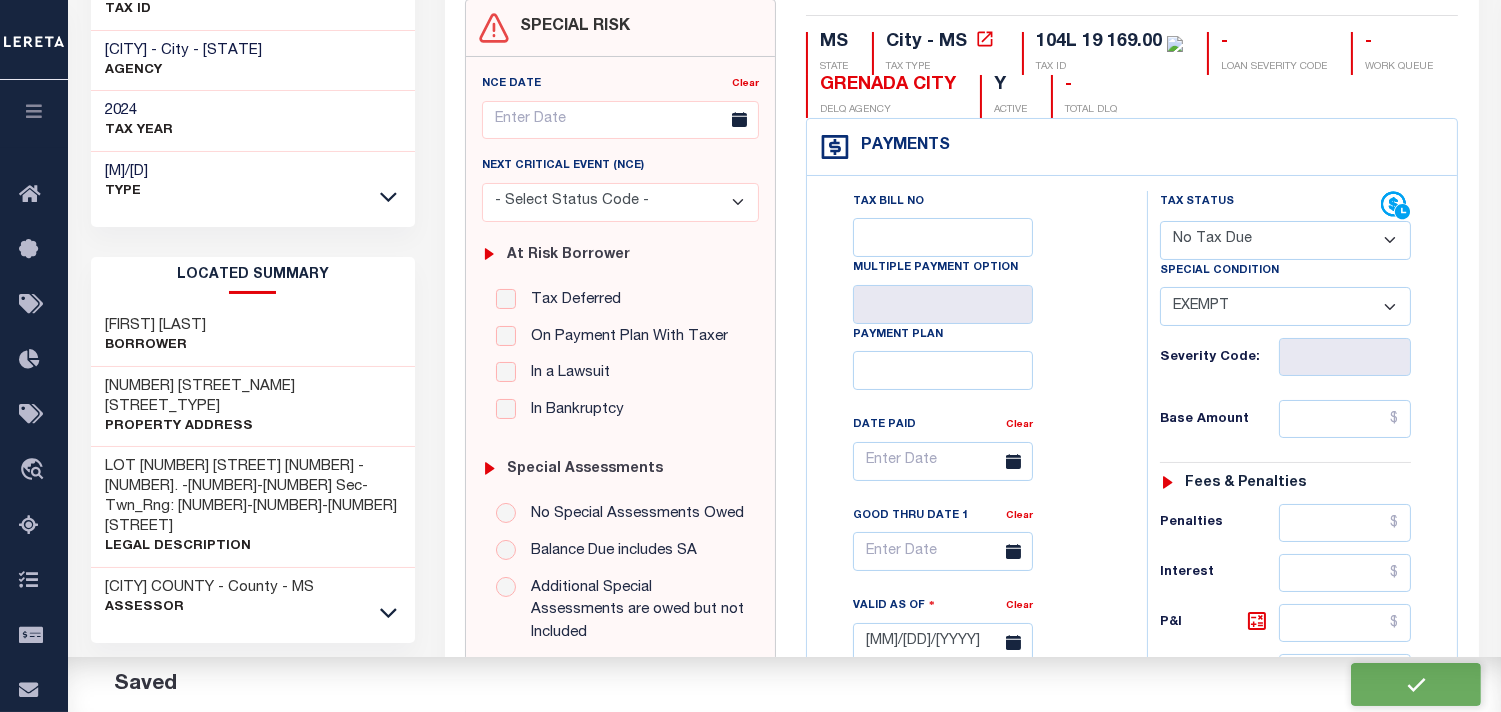 scroll, scrollTop: 222, scrollLeft: 0, axis: vertical 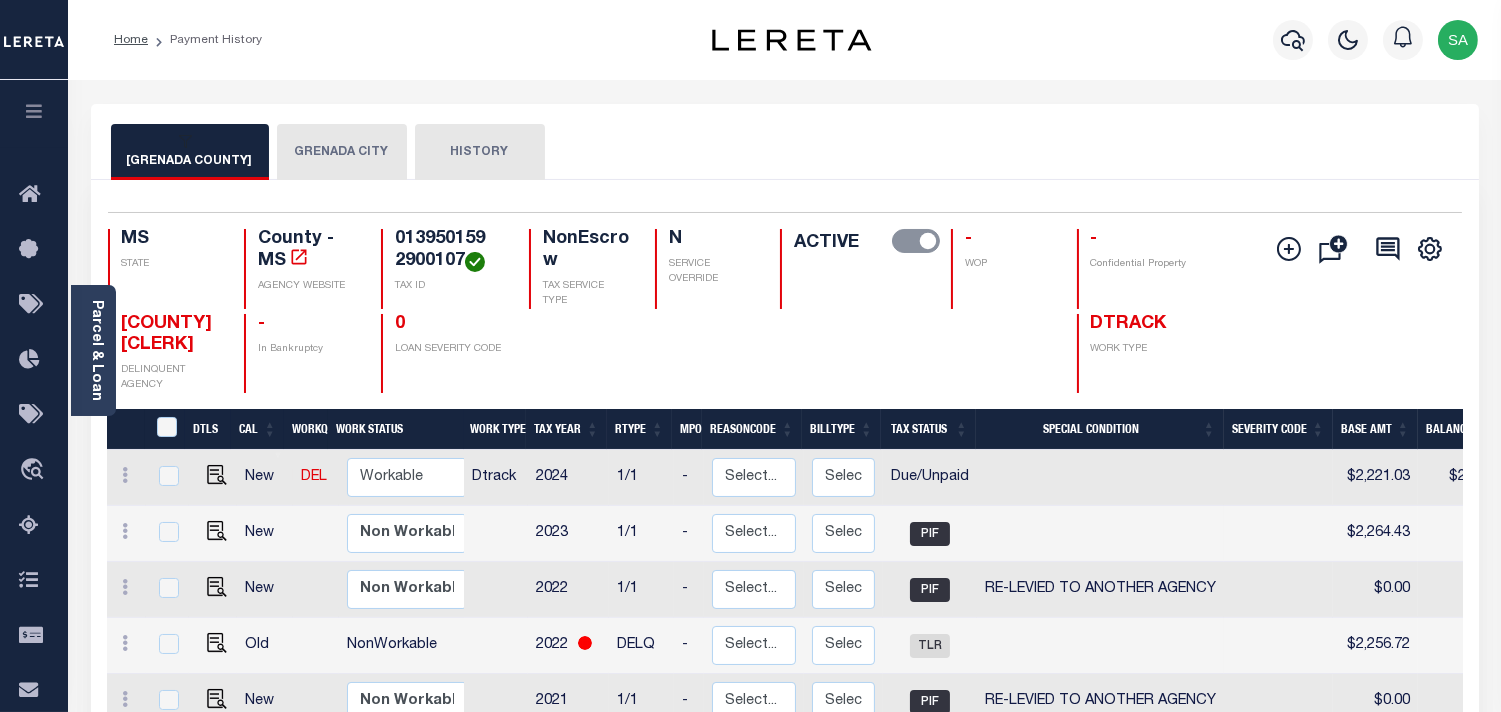 click on "GRENADA CITY" at bounding box center [342, 152] 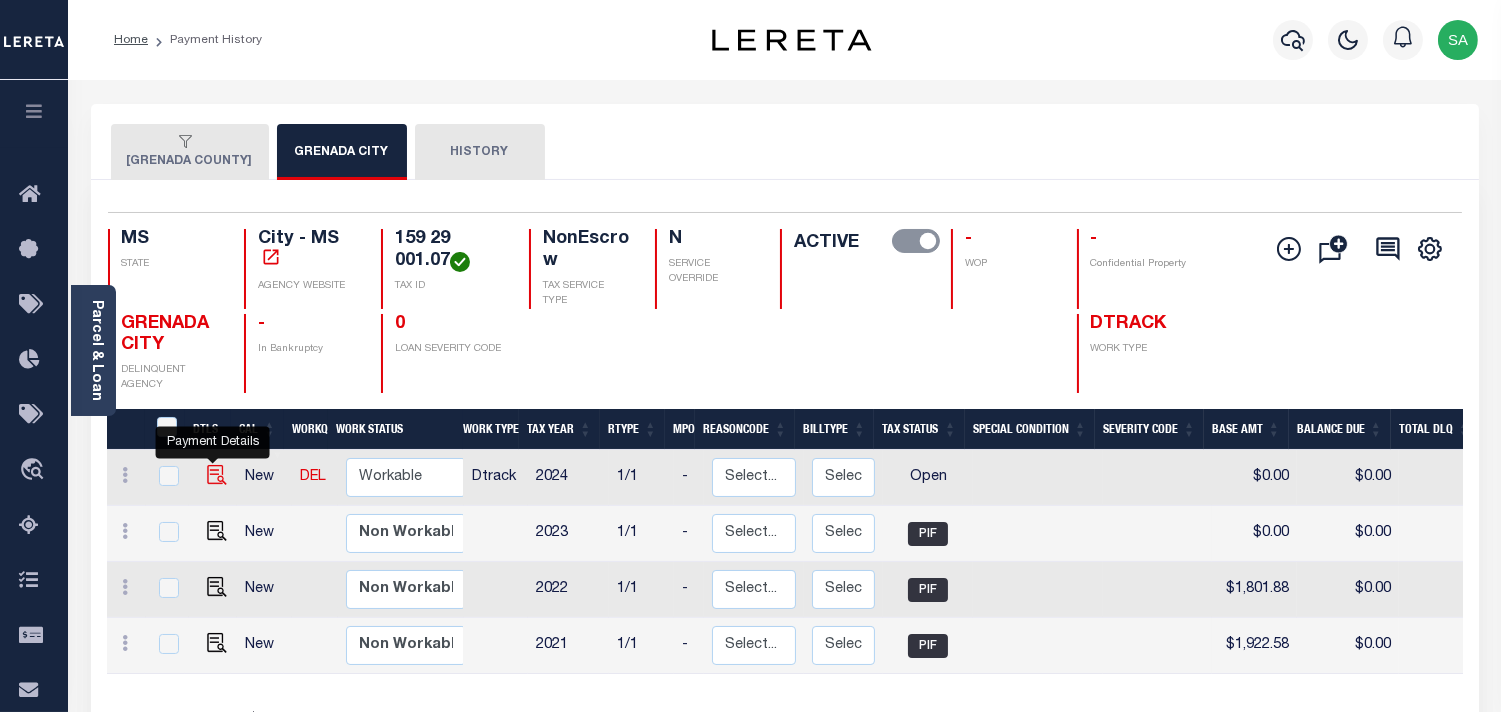 click at bounding box center (217, 475) 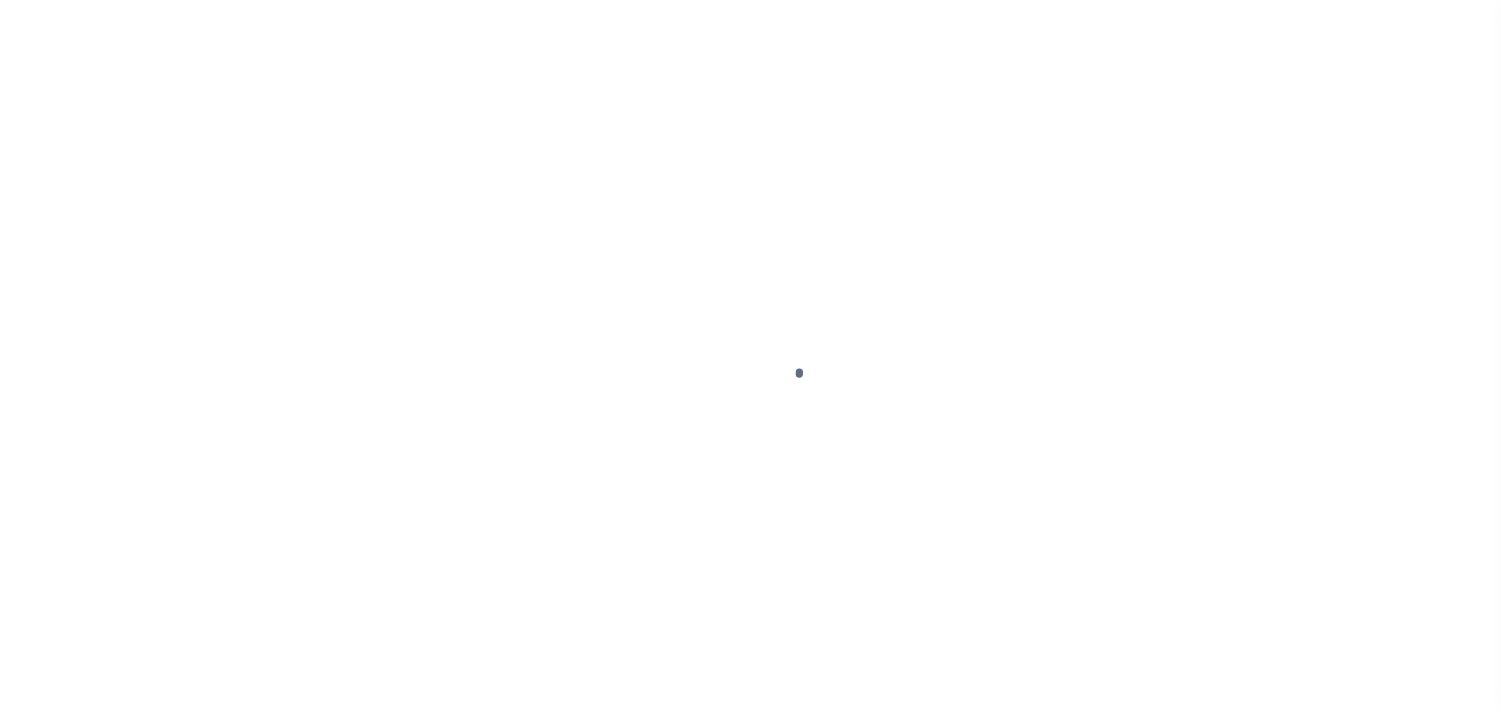 scroll, scrollTop: 0, scrollLeft: 0, axis: both 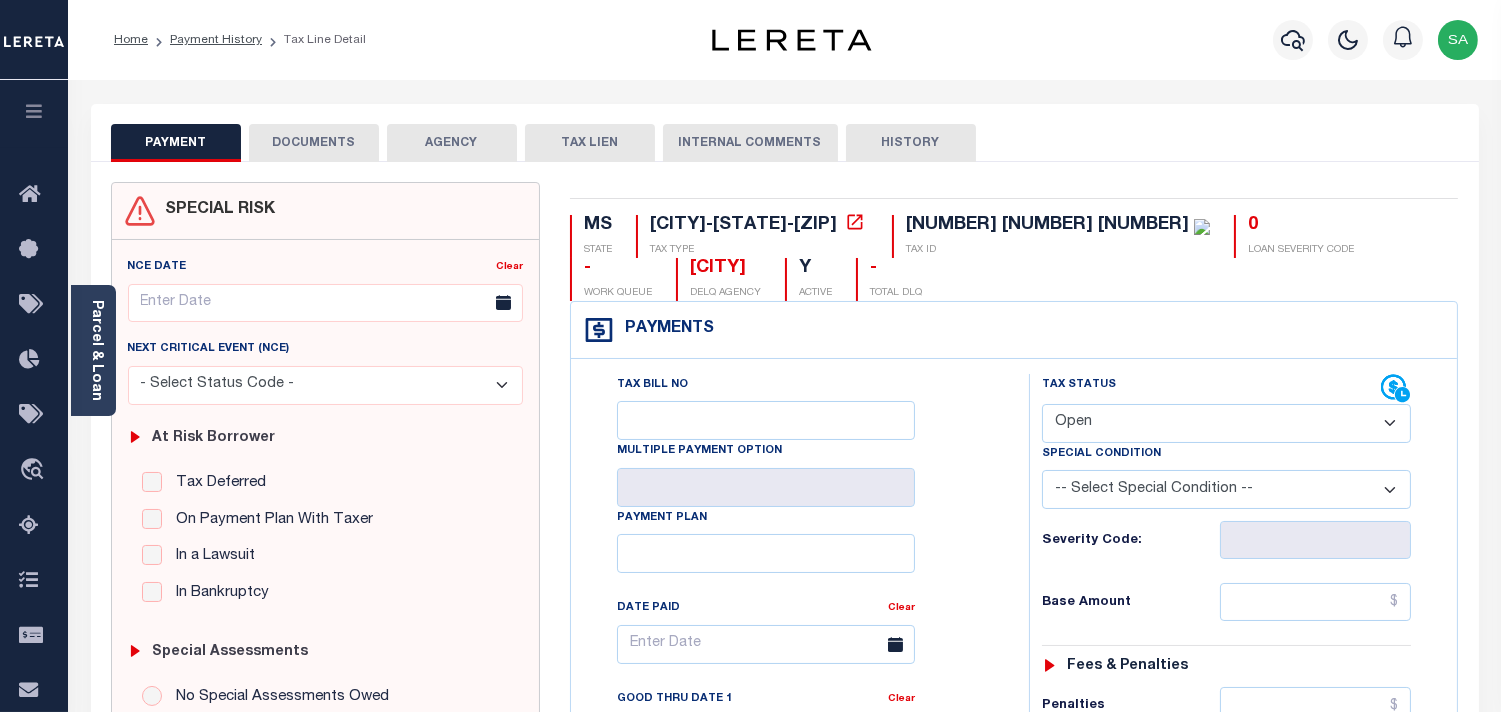 drag, startPoint x: 1096, startPoint y: 425, endPoint x: 1097, endPoint y: 440, distance: 15.033297 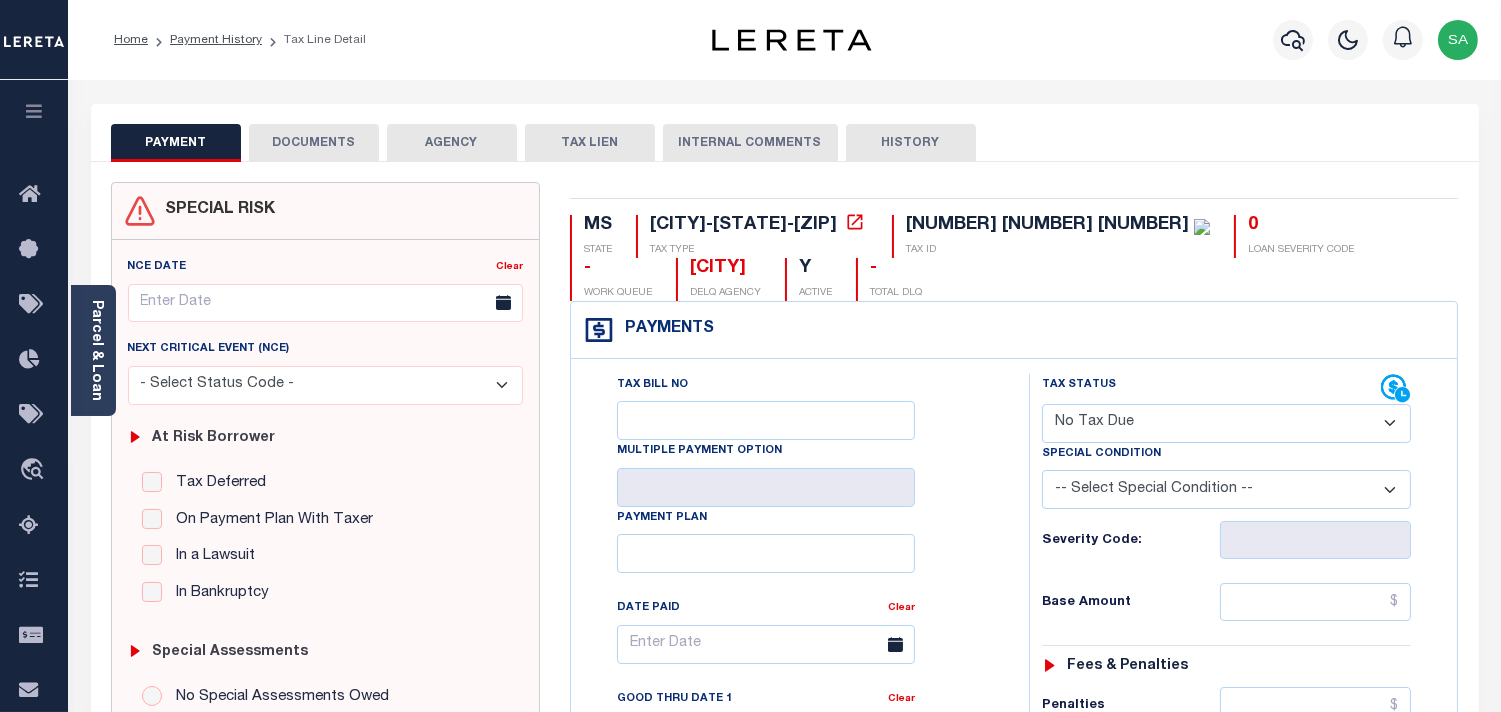 click on "- Select Status Code -
Open
Due/Unpaid
Paid
Incomplete
No Tax Due
Internal Refund Processed
New" at bounding box center [1226, 423] 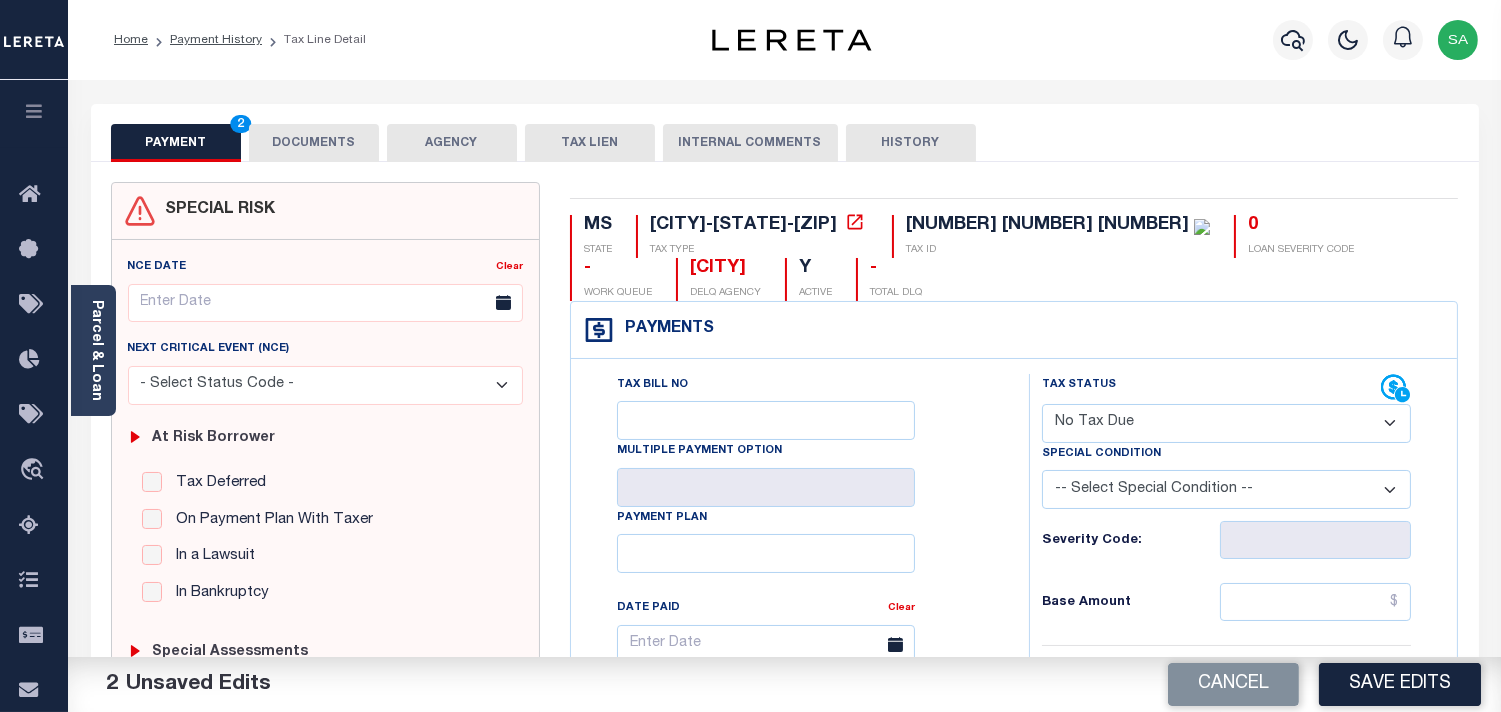 drag, startPoint x: 1127, startPoint y: 428, endPoint x: 1123, endPoint y: 438, distance: 10.770329 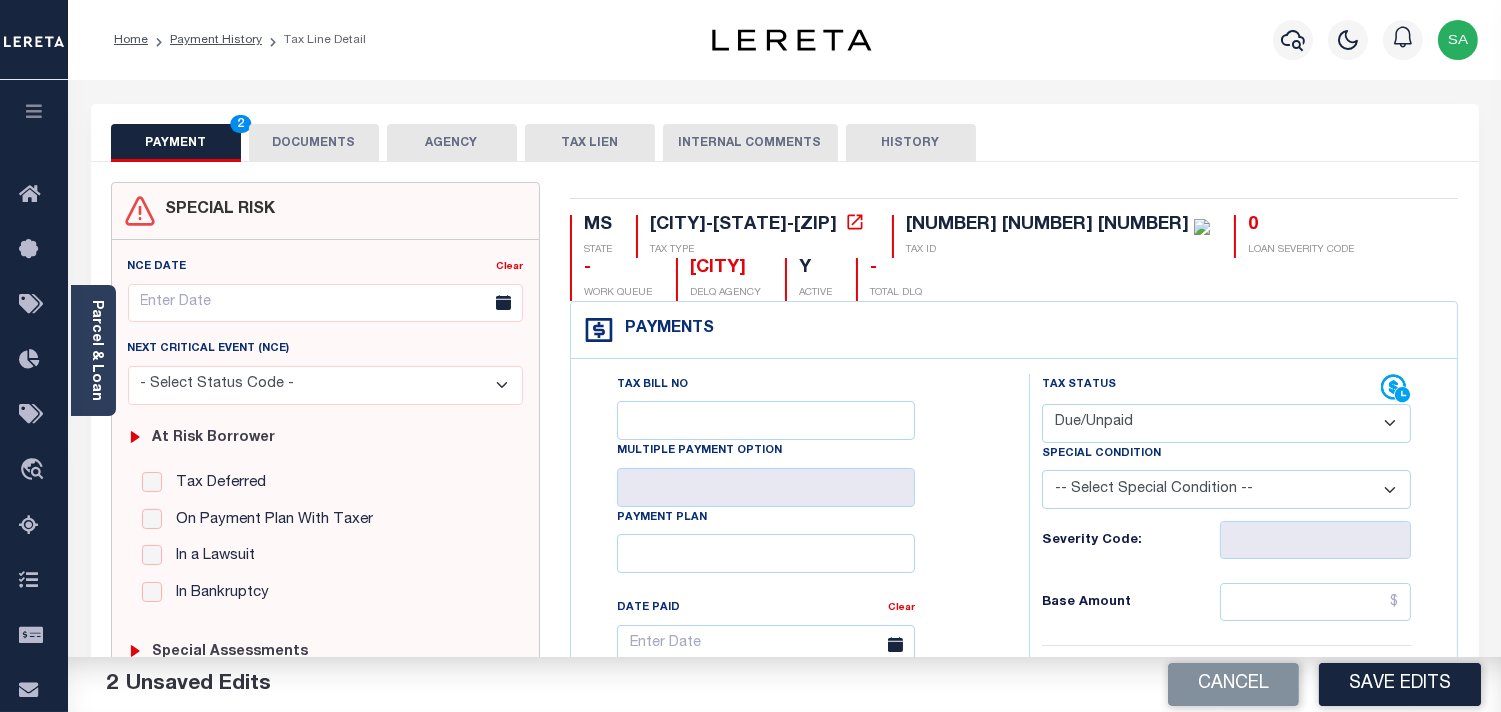 click on "- Select Status Code -
Open
Due/Unpaid
Paid
Incomplete
No Tax Due
Internal Refund Processed
New" at bounding box center [1226, 423] 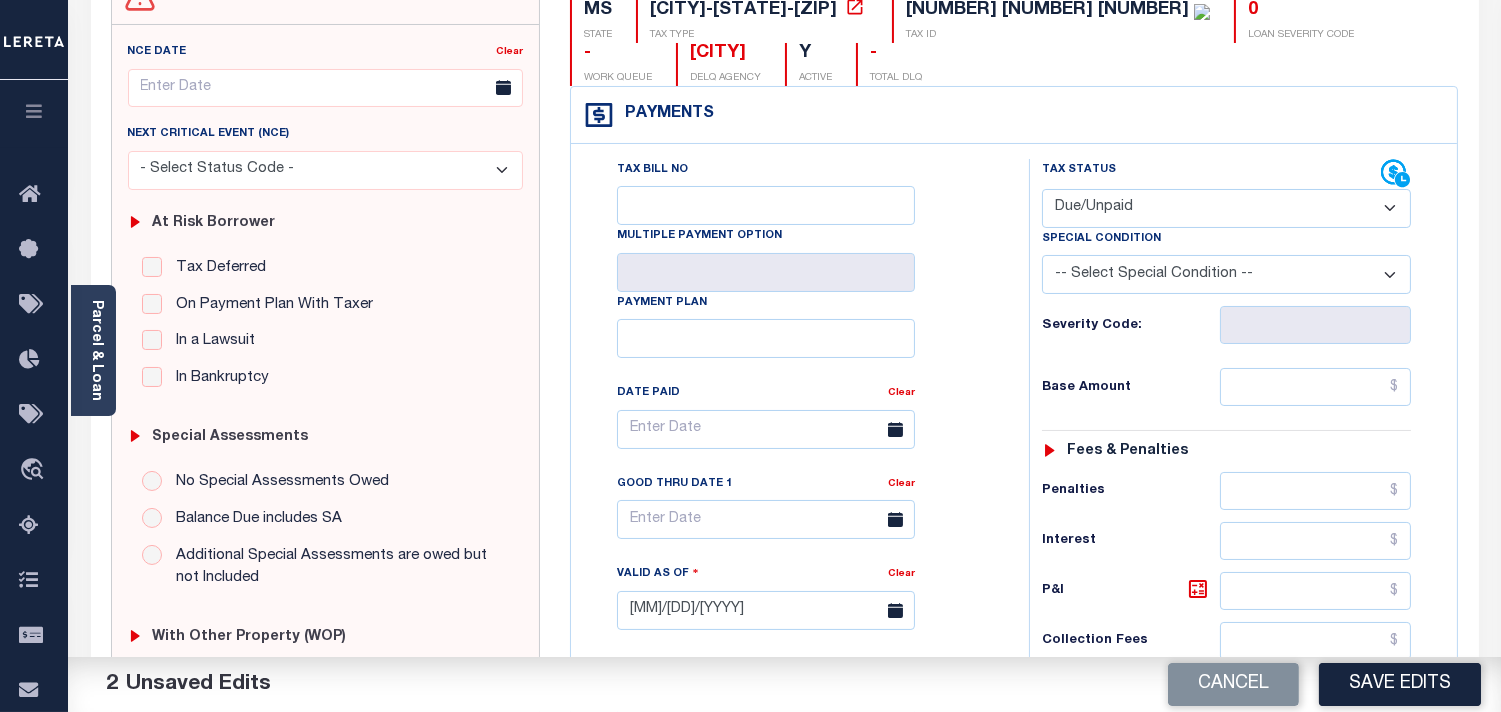 scroll, scrollTop: 222, scrollLeft: 0, axis: vertical 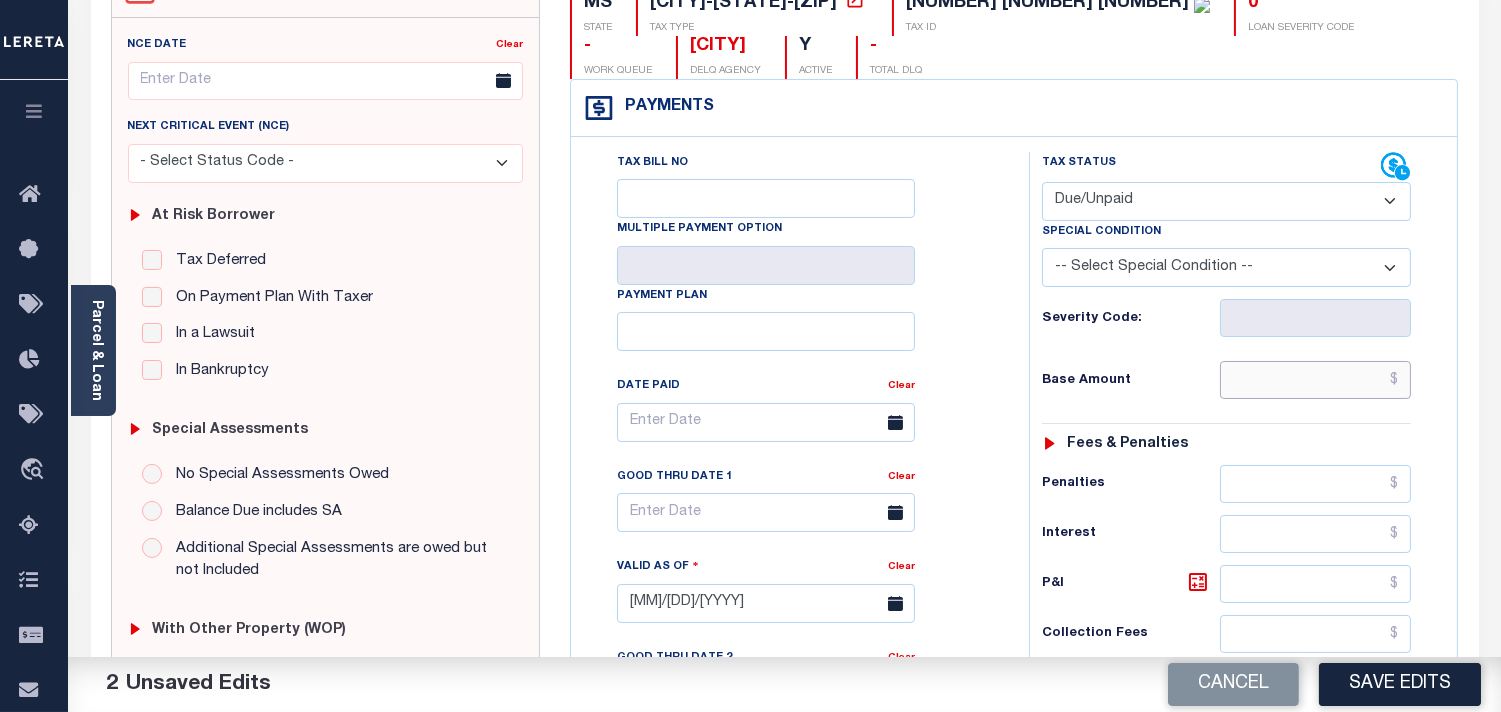 click at bounding box center [1315, 380] 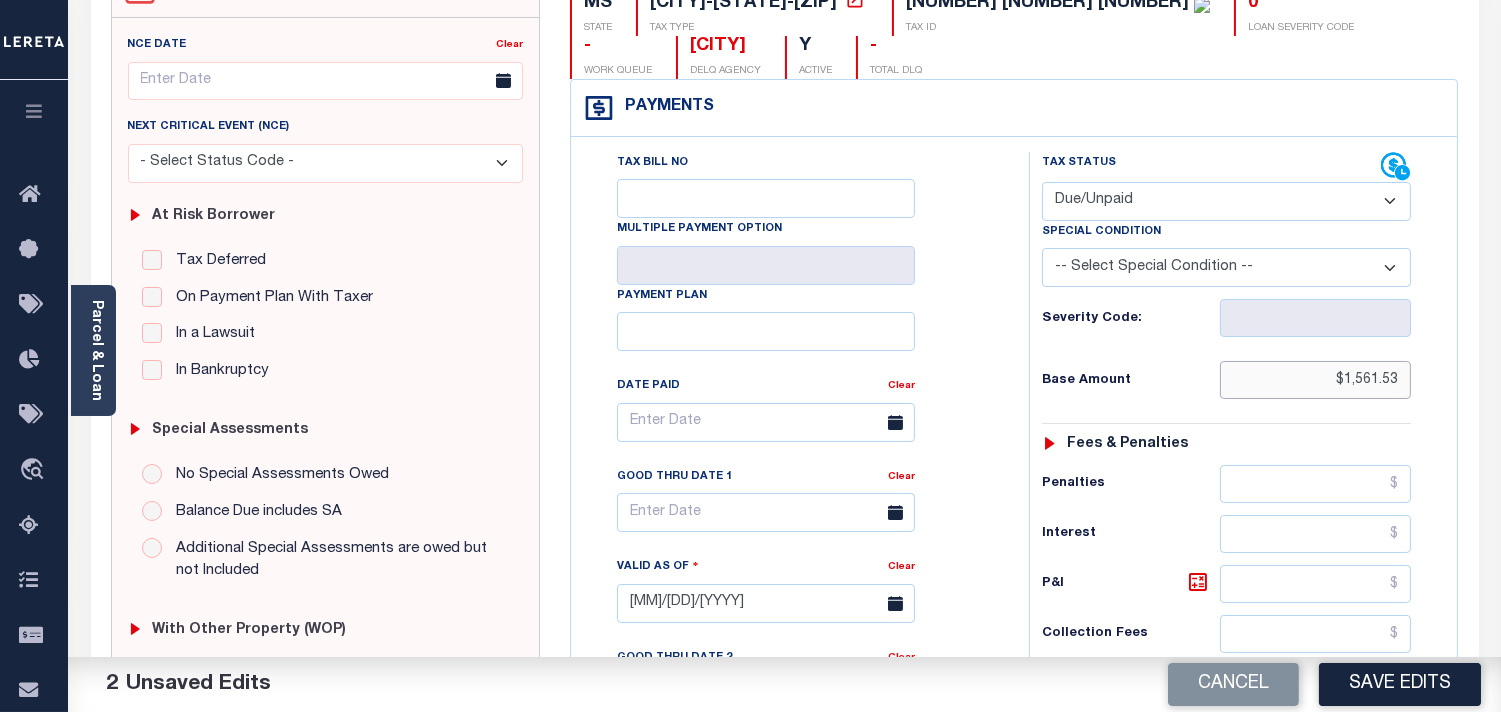 type on "$1,561.53" 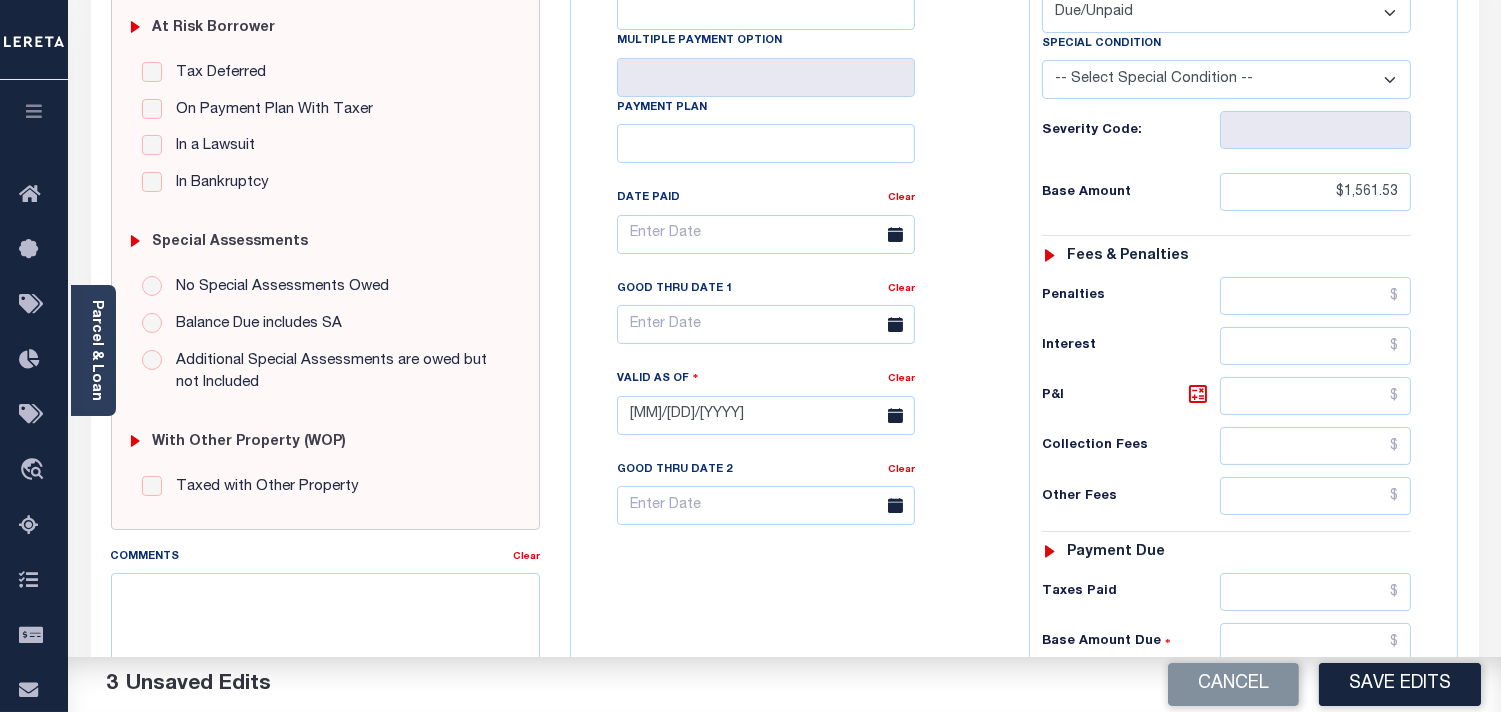 scroll, scrollTop: 666, scrollLeft: 0, axis: vertical 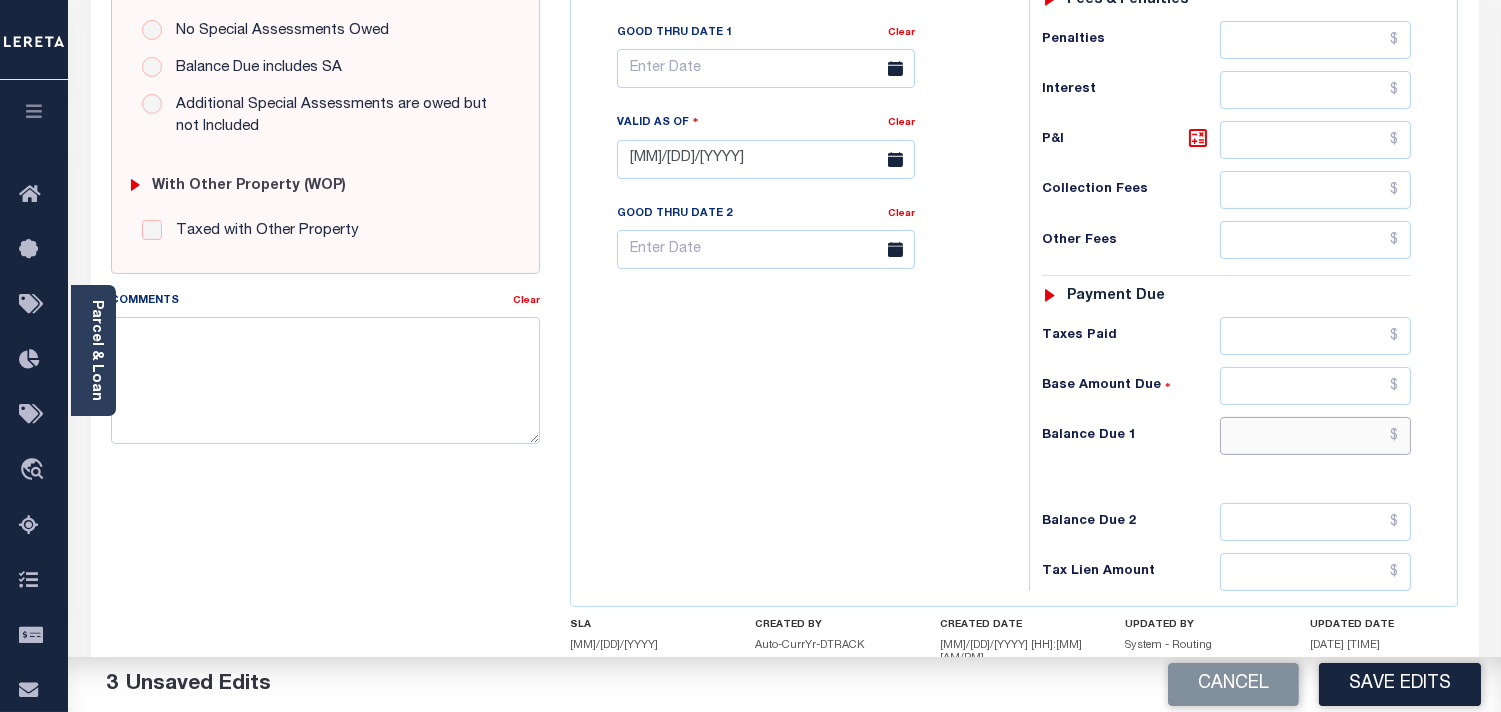 drag, startPoint x: 1321, startPoint y: 438, endPoint x: 1081, endPoint y: 448, distance: 240.20824 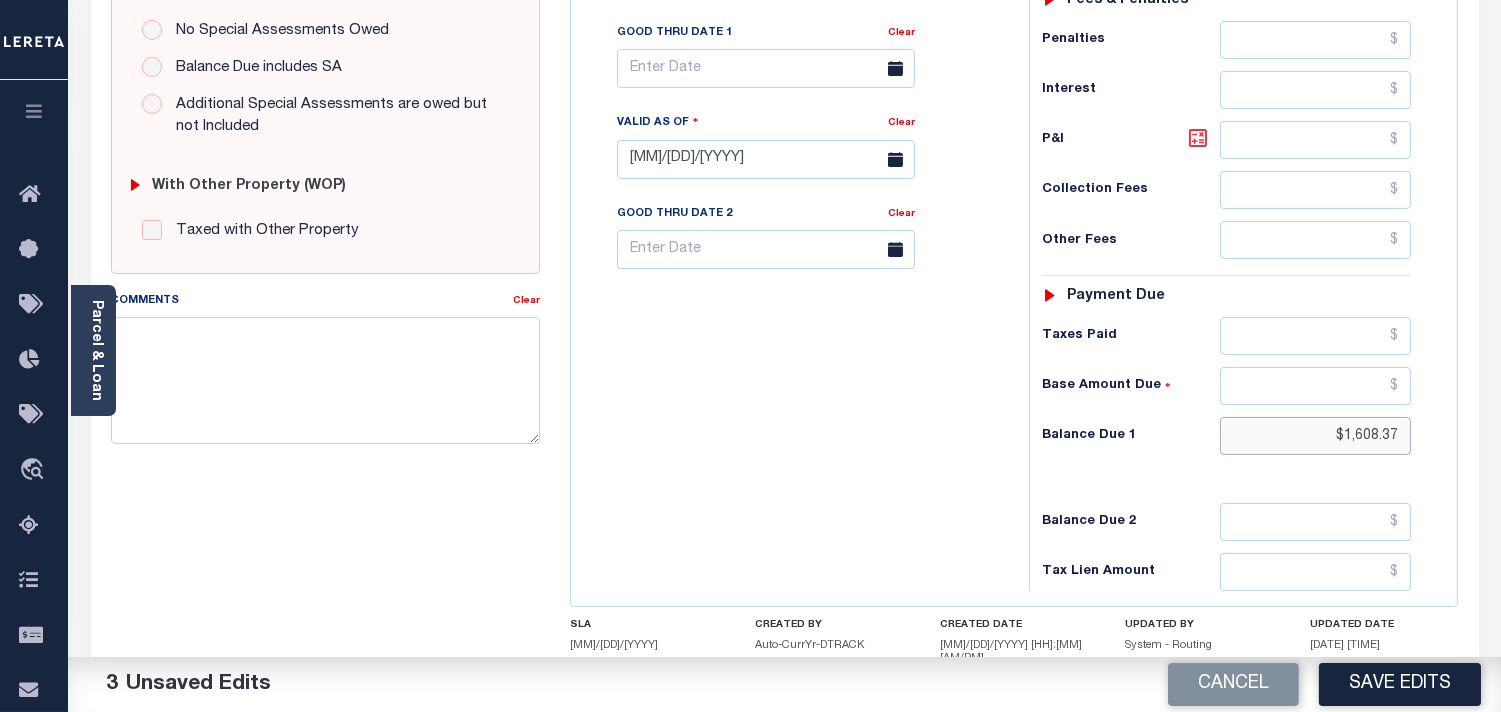type on "$1,608.37" 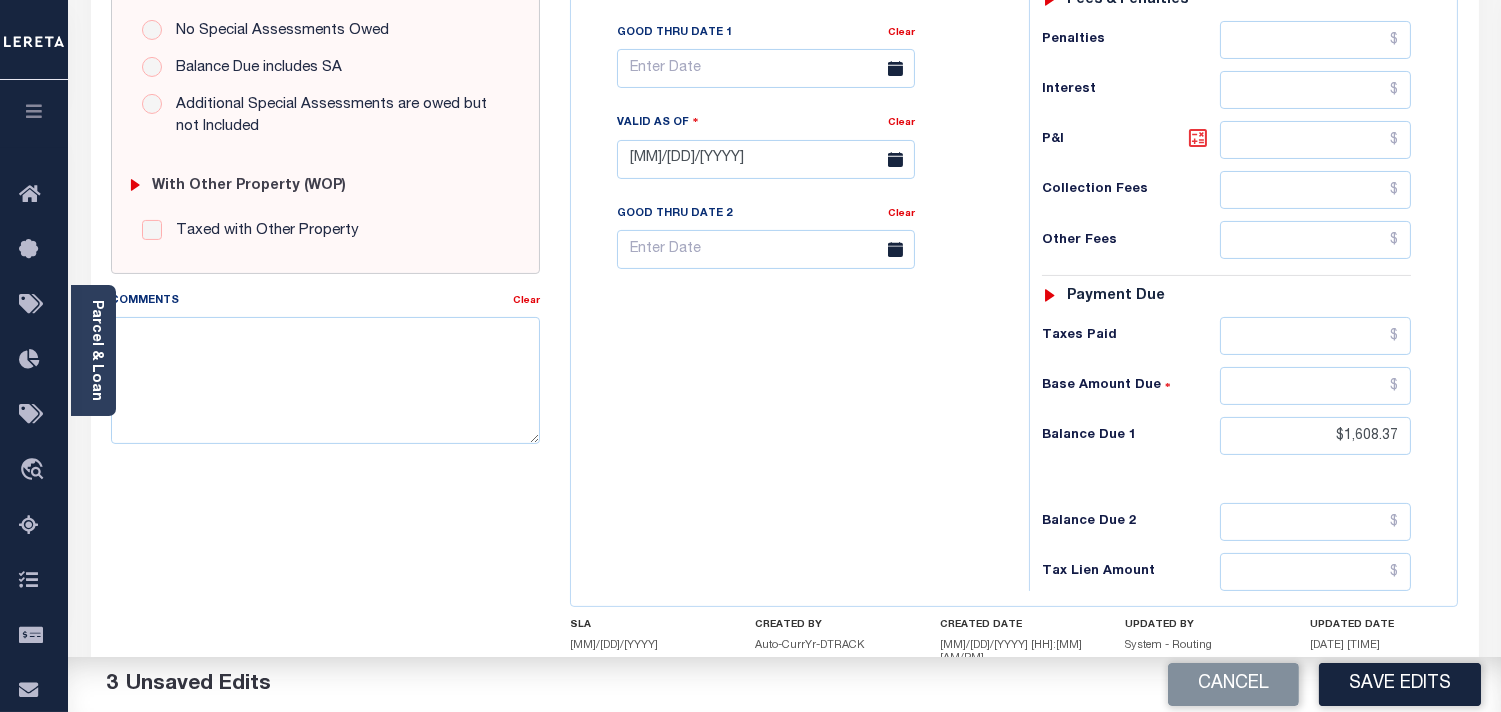 click at bounding box center (1198, 138) 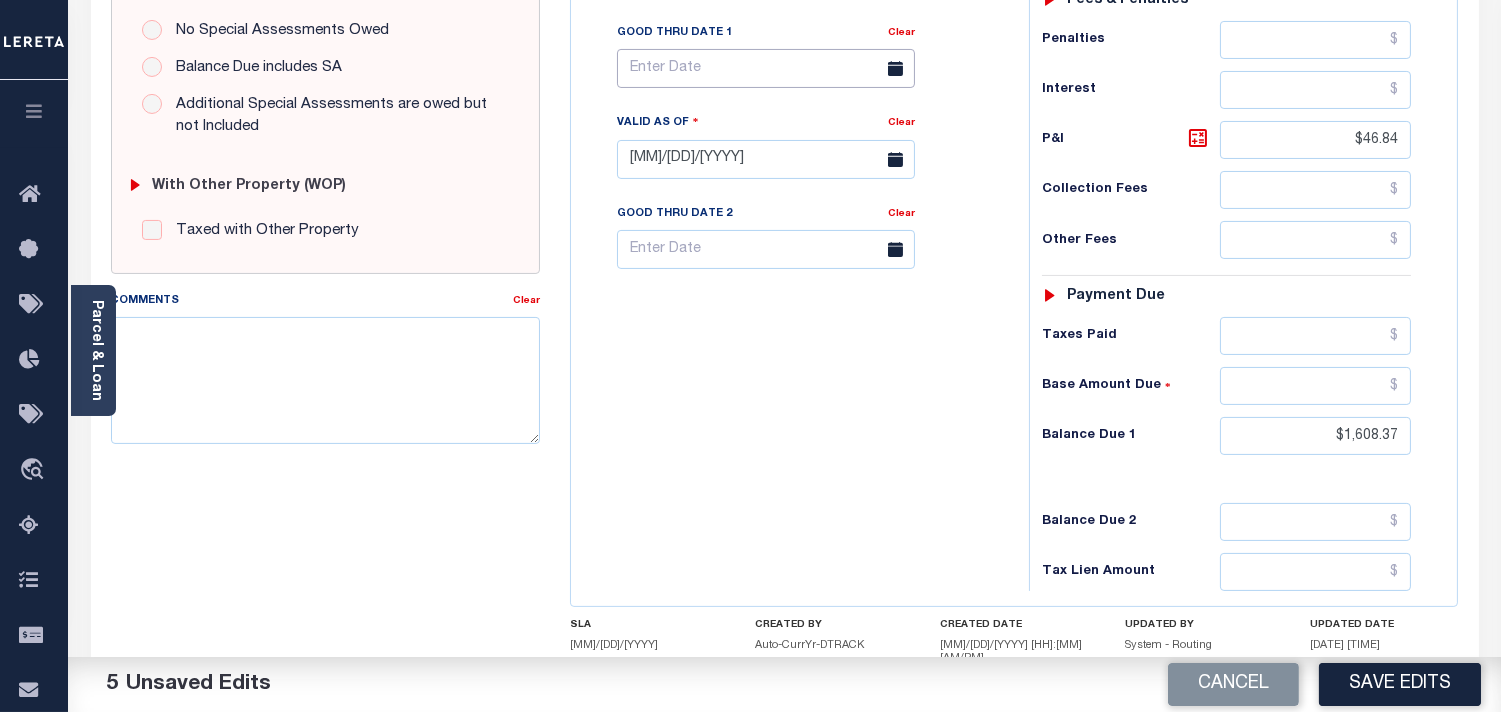 click at bounding box center [766, 68] 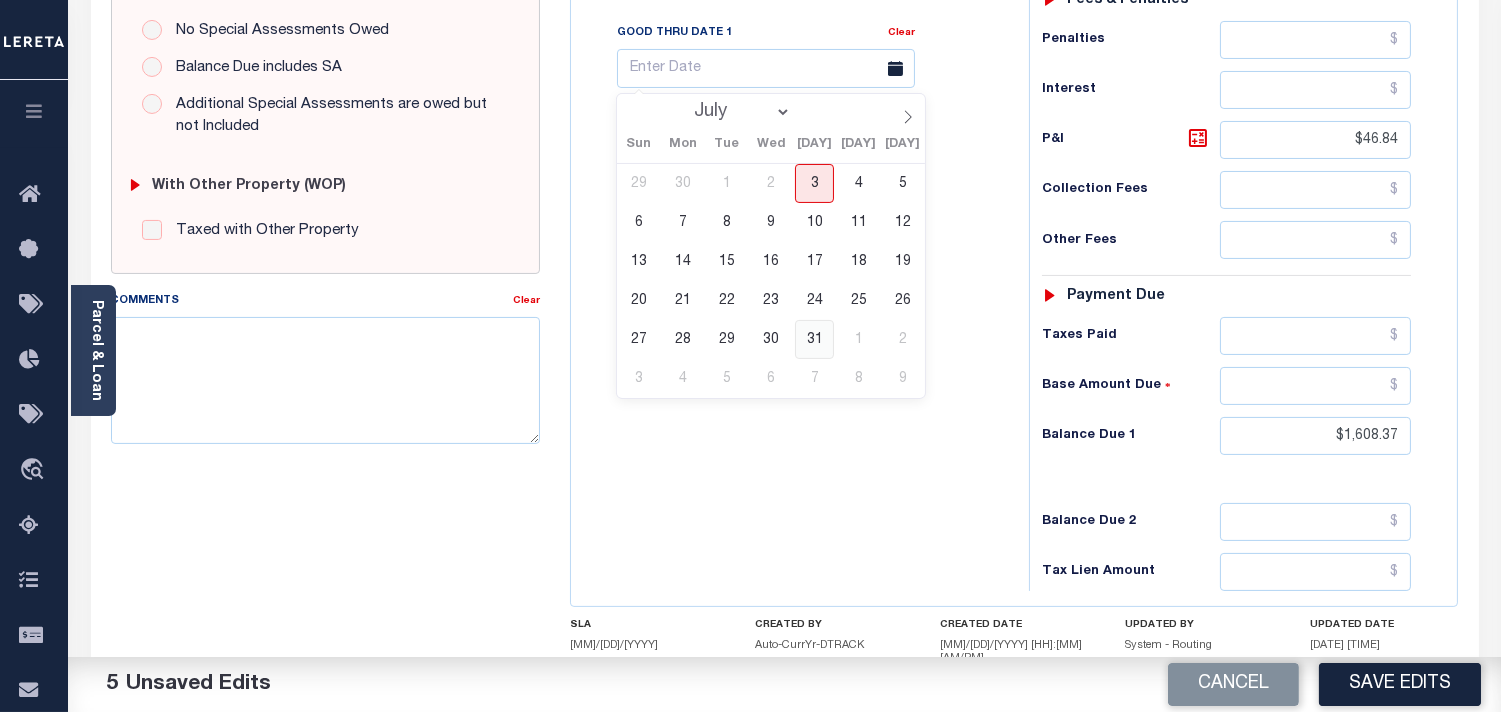 click on "31" at bounding box center [814, 339] 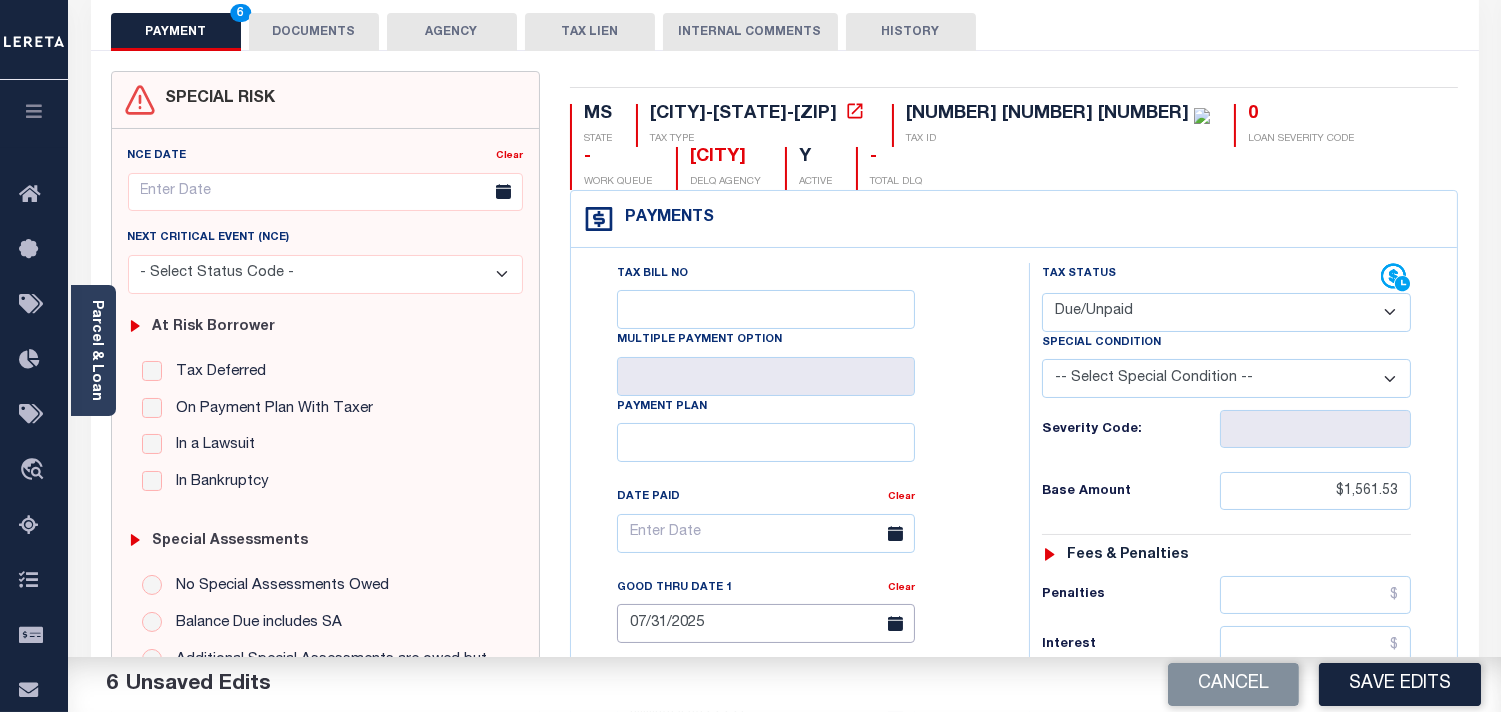 scroll, scrollTop: 0, scrollLeft: 0, axis: both 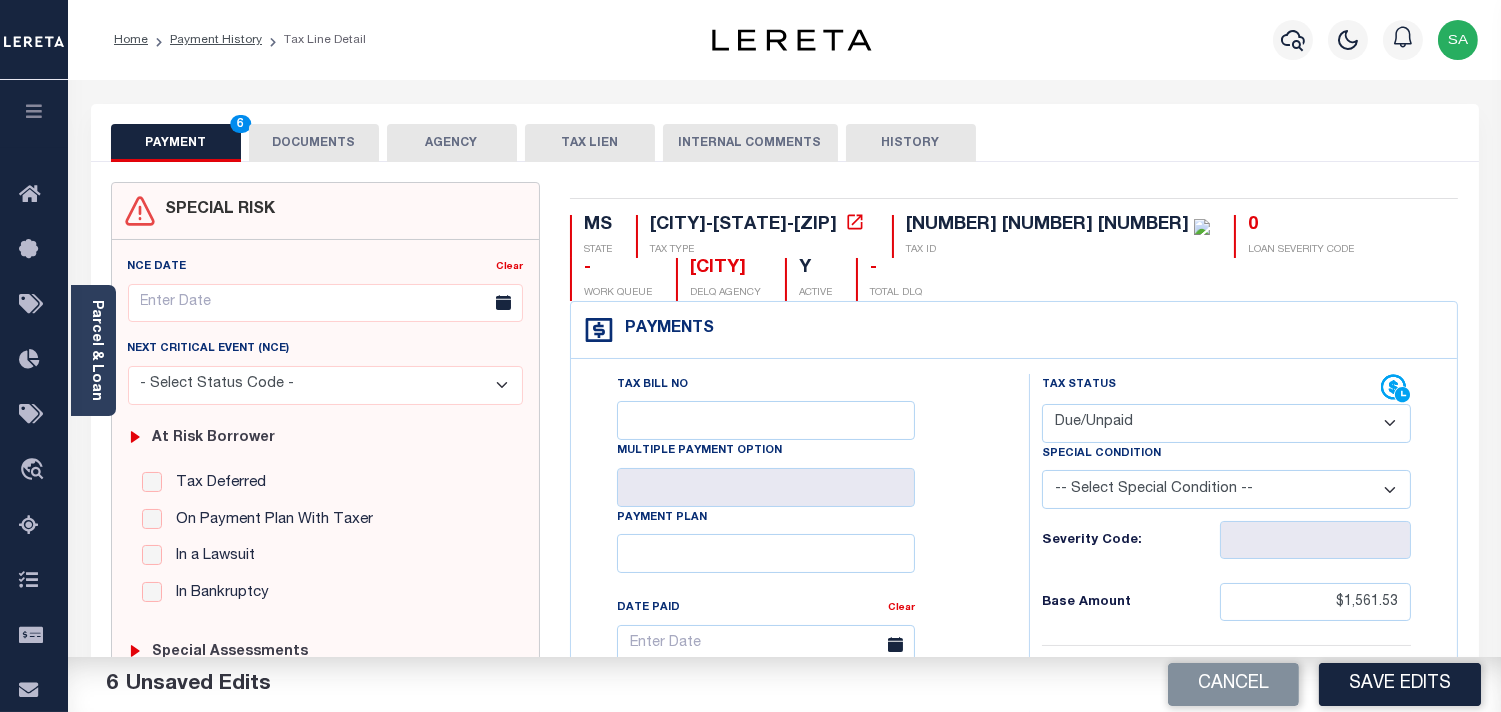 click on "DOCUMENTS" at bounding box center [314, 143] 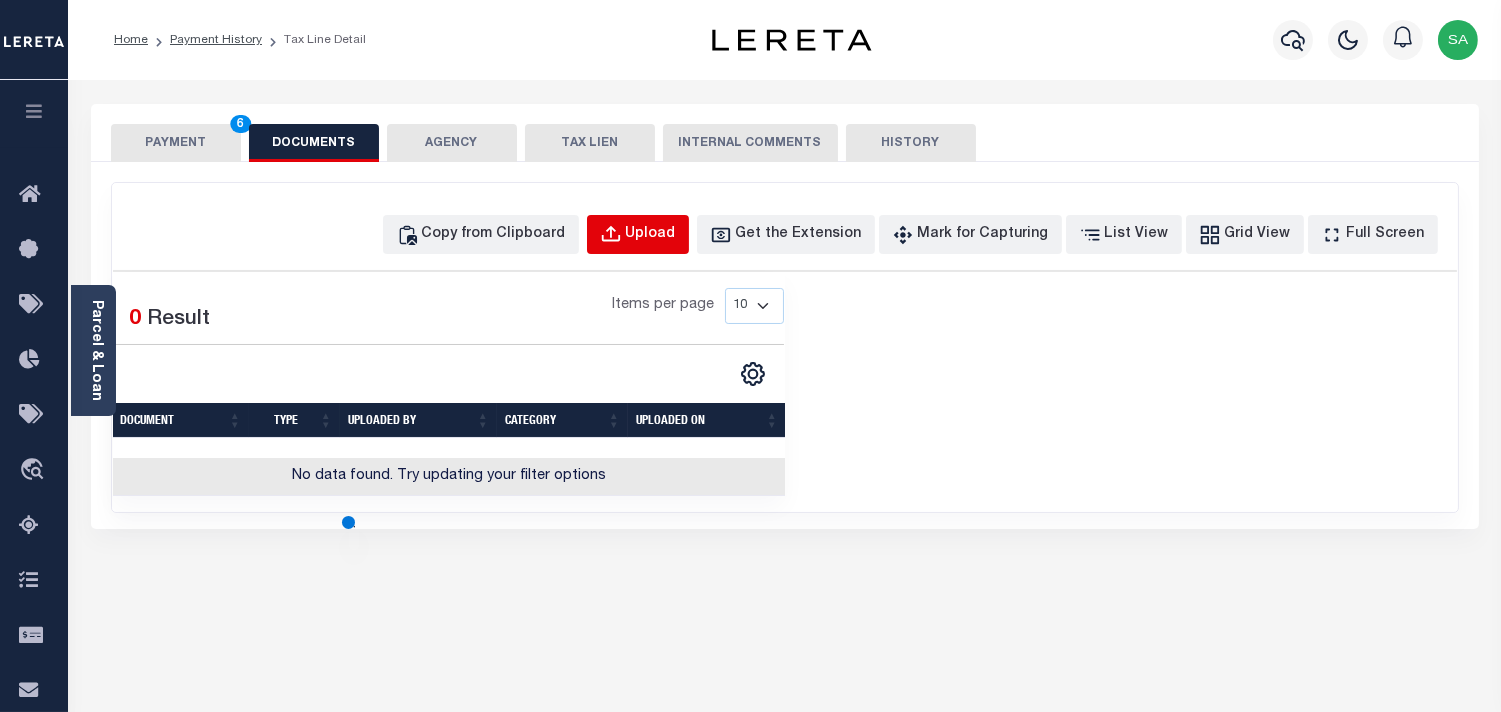 click on "Upload" at bounding box center [651, 235] 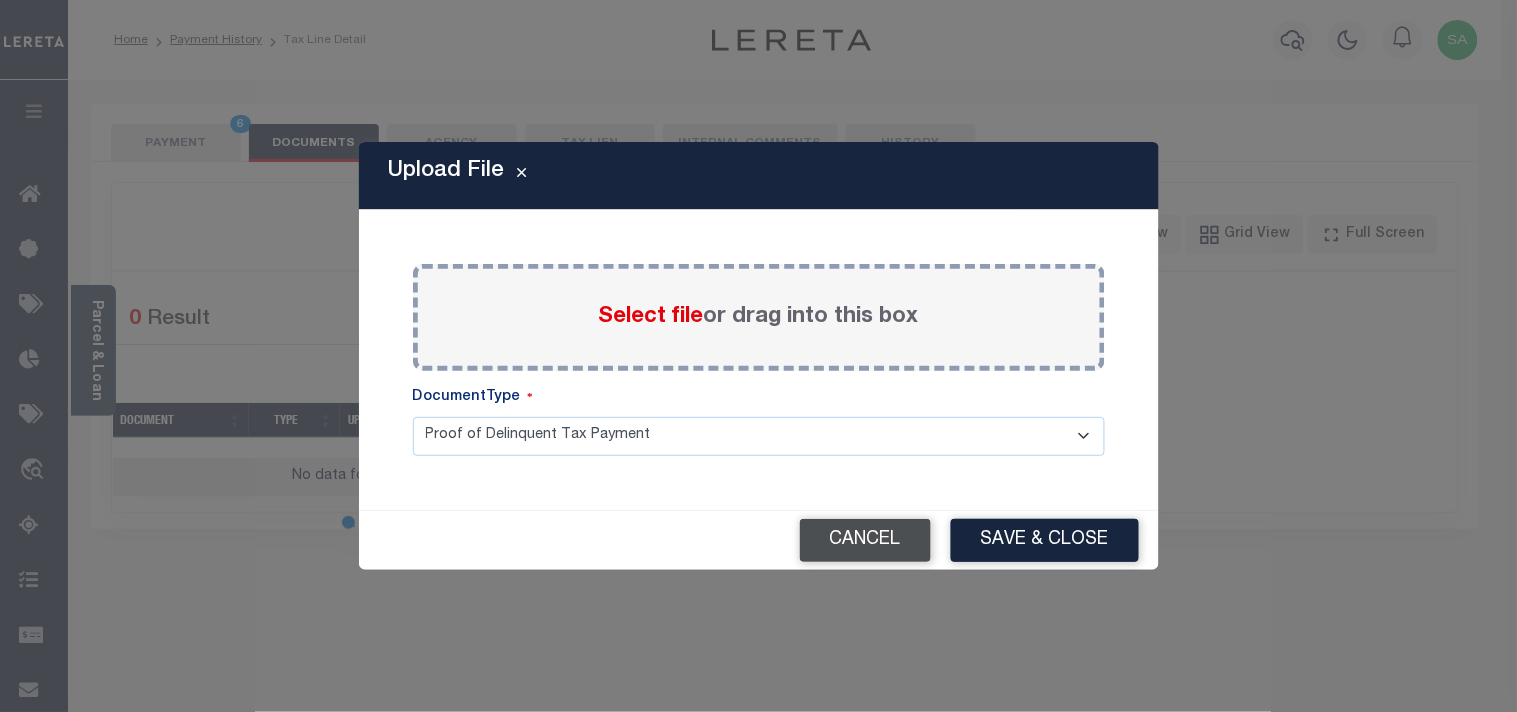 click on "Cancel" at bounding box center [865, 540] 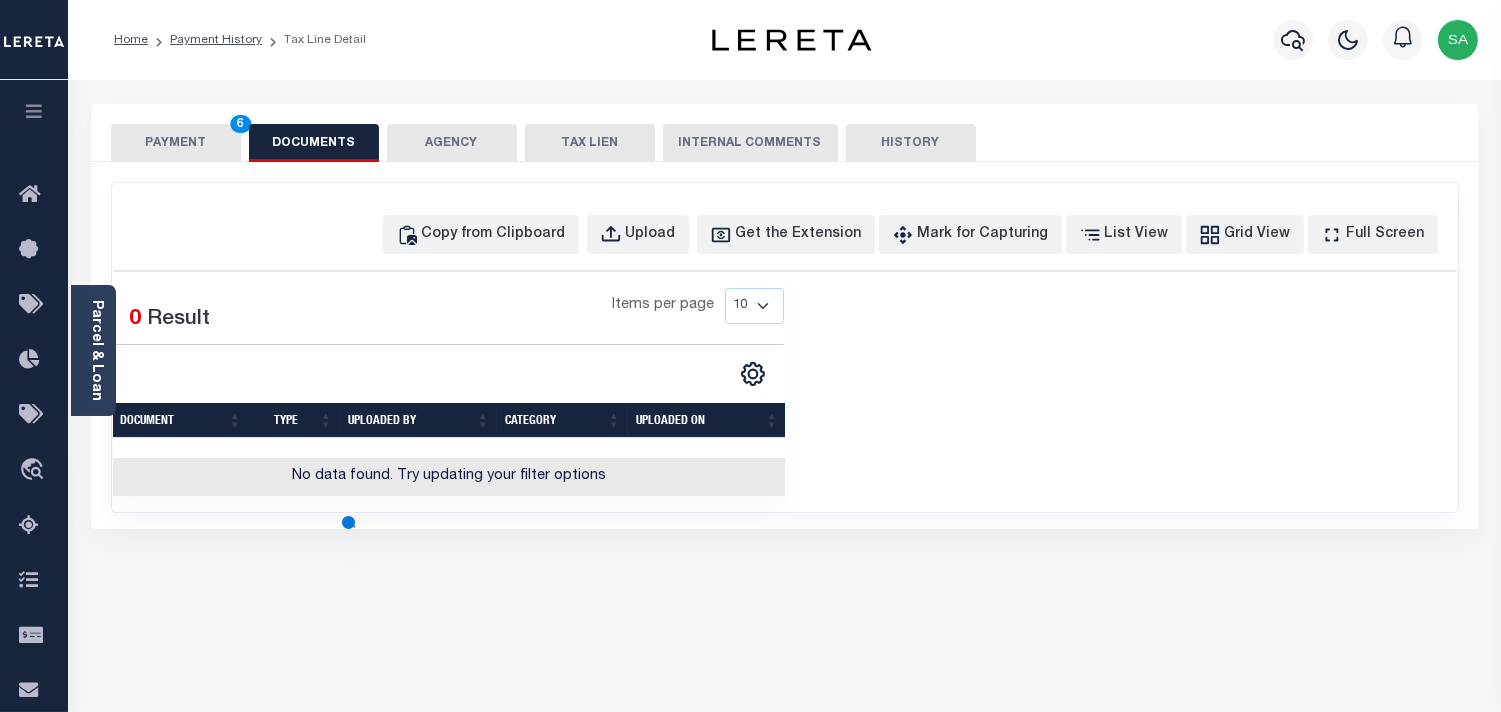 click on "PAYMENT
6" at bounding box center [176, 143] 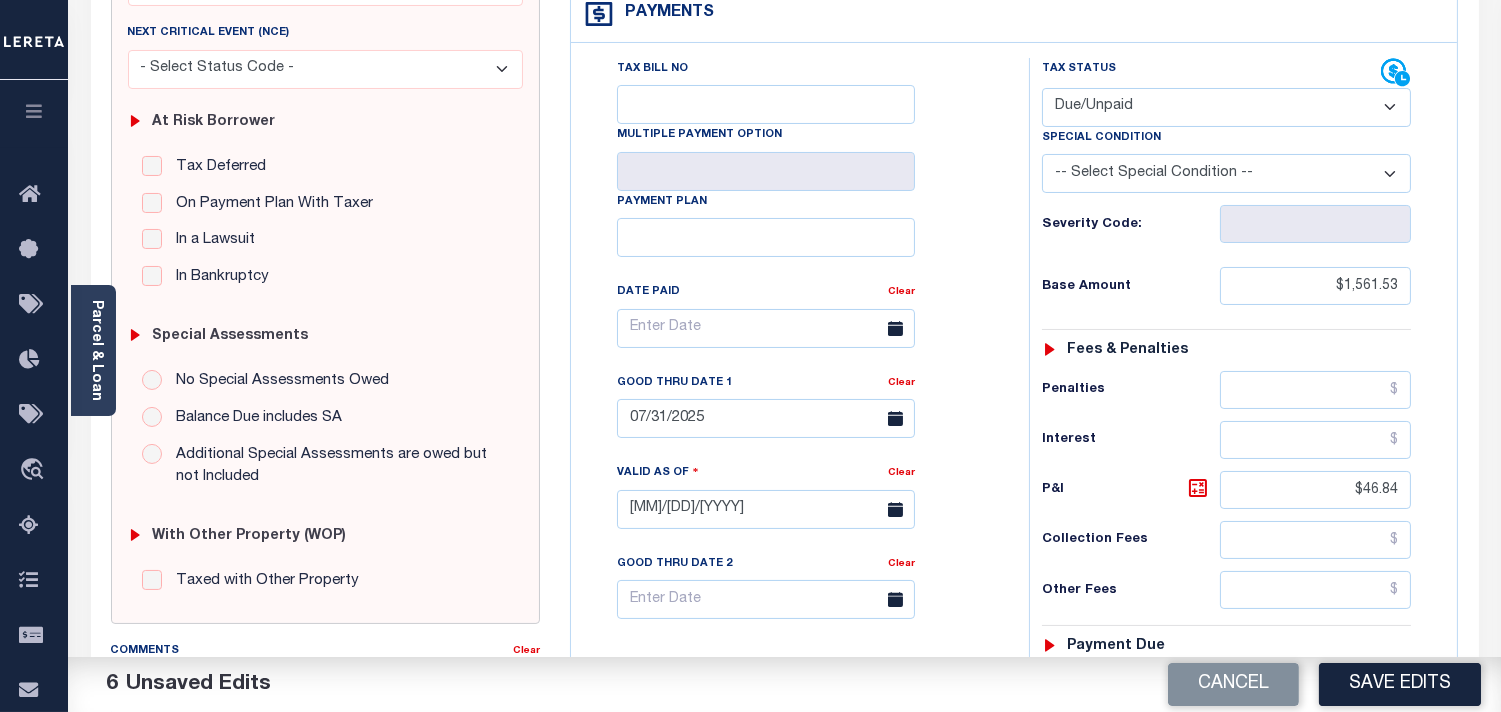 scroll, scrollTop: 555, scrollLeft: 0, axis: vertical 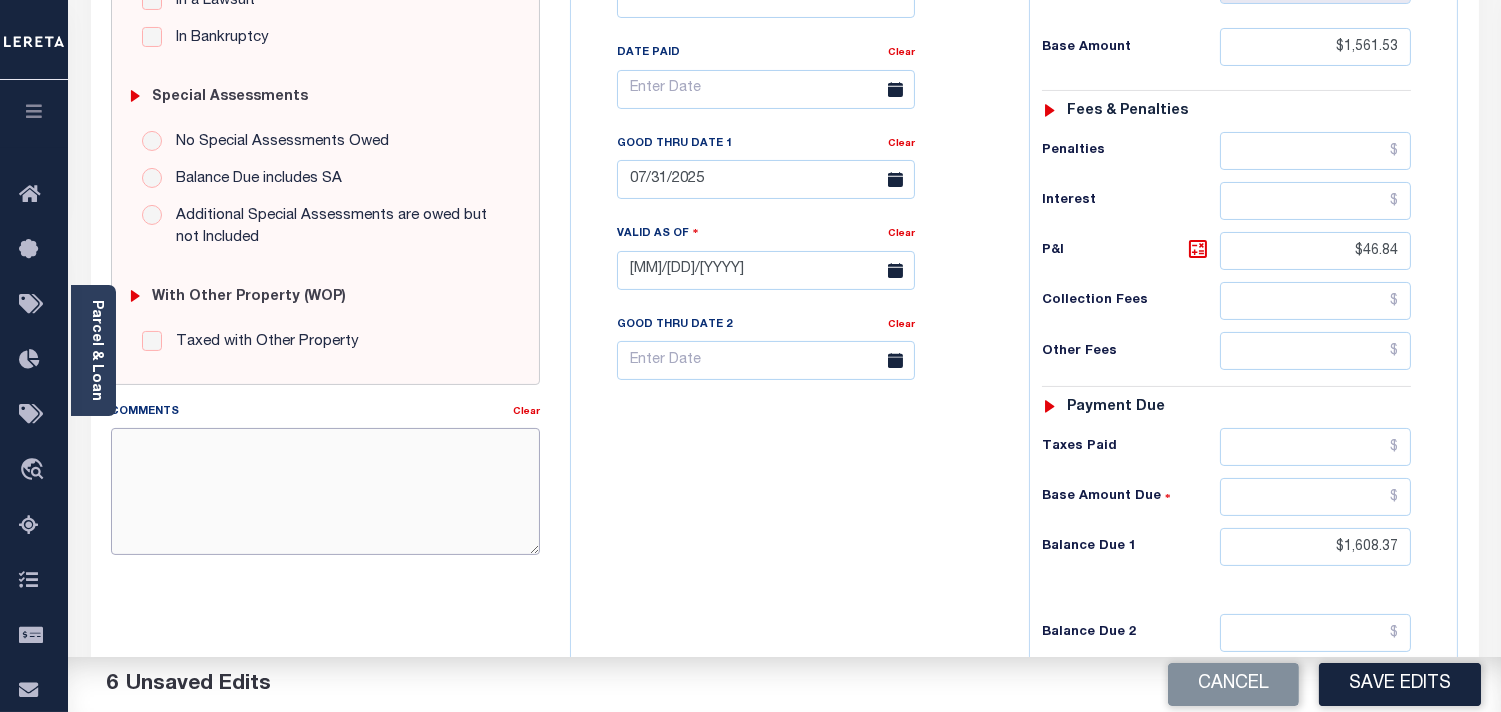 click on "Comments" at bounding box center (325, 491) 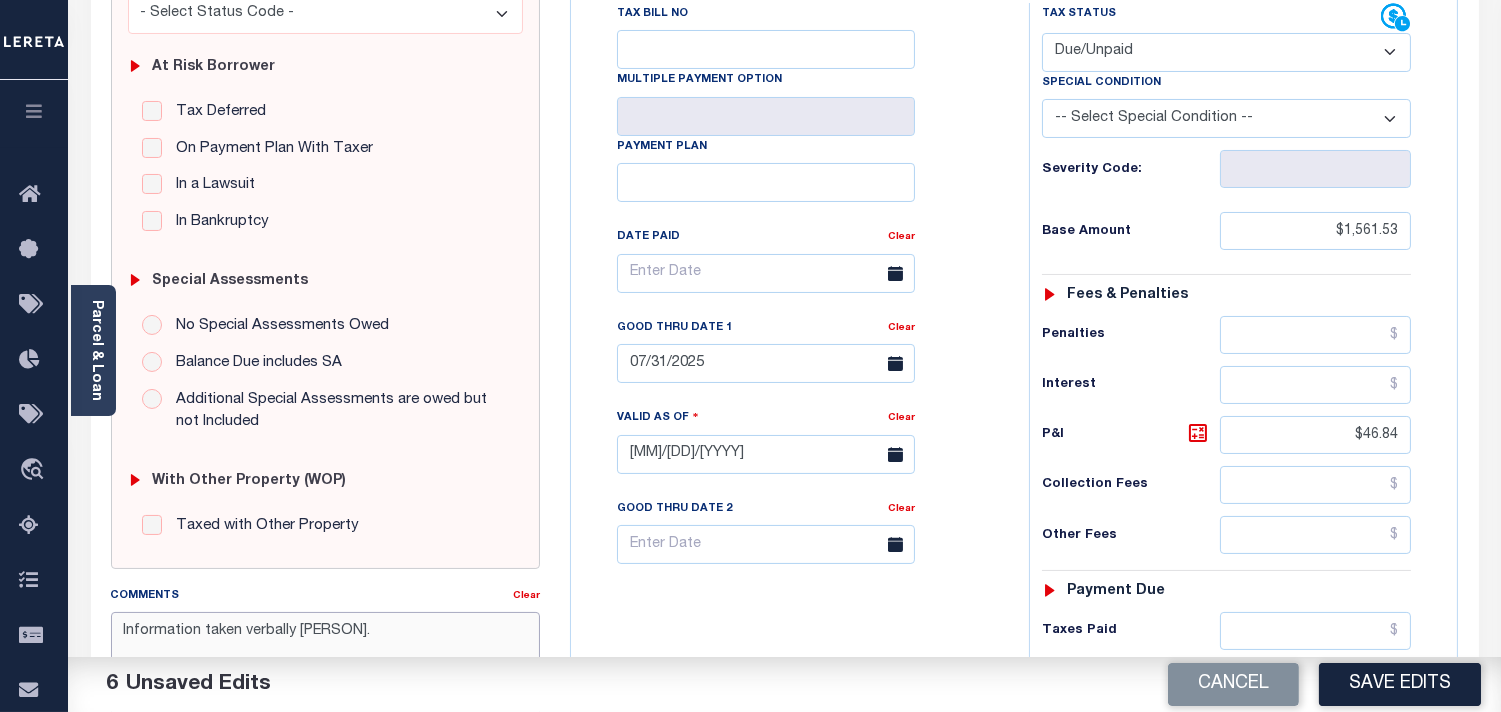 scroll, scrollTop: 333, scrollLeft: 0, axis: vertical 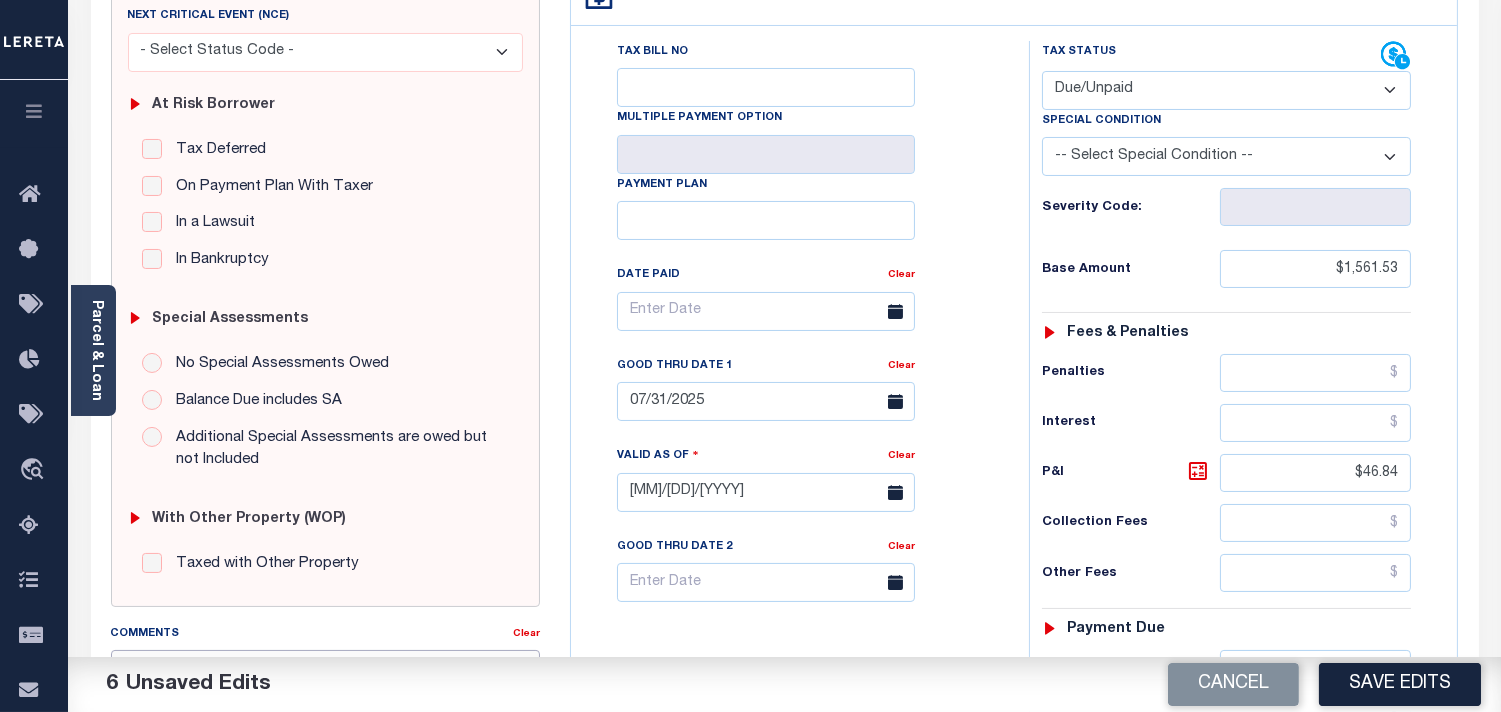 type on "Information taken verbally Christy." 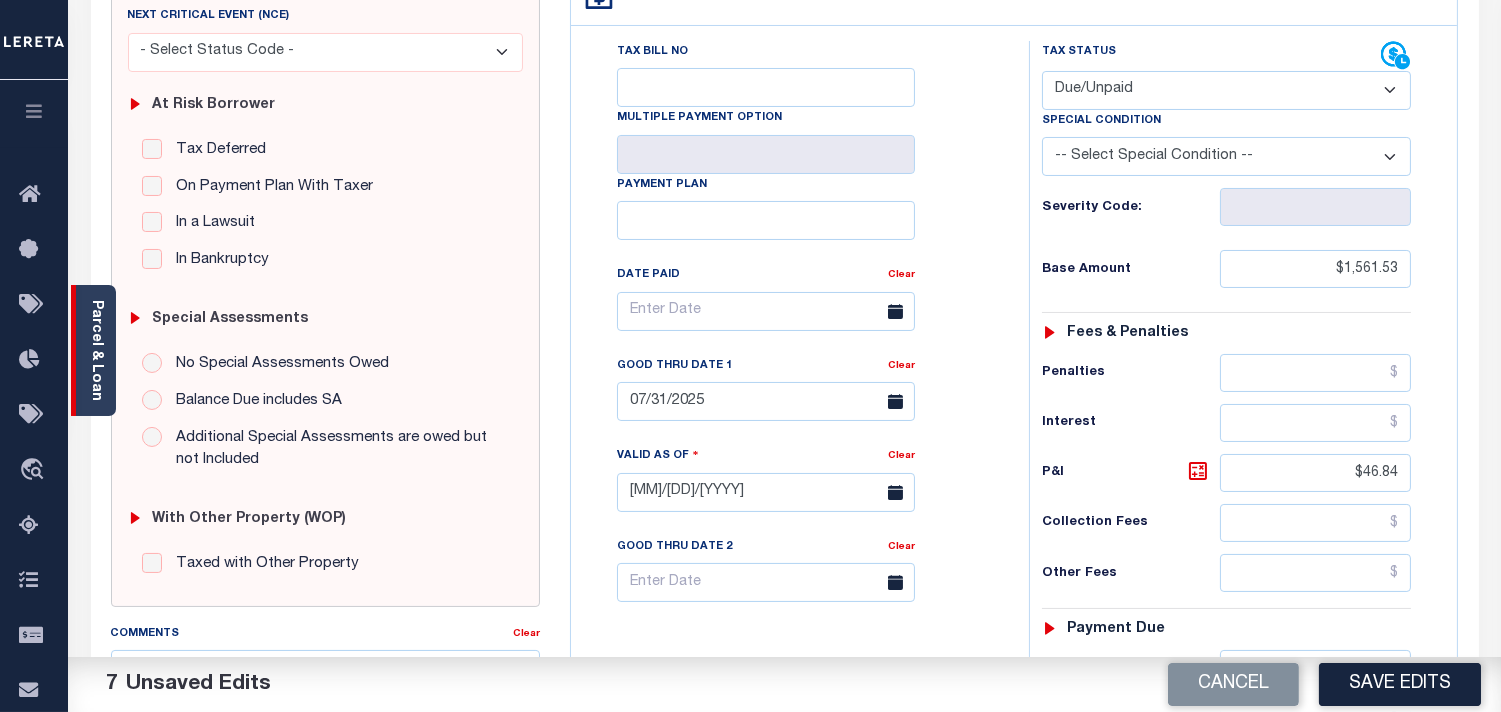 click on "Parcel & Loan" at bounding box center [93, 350] 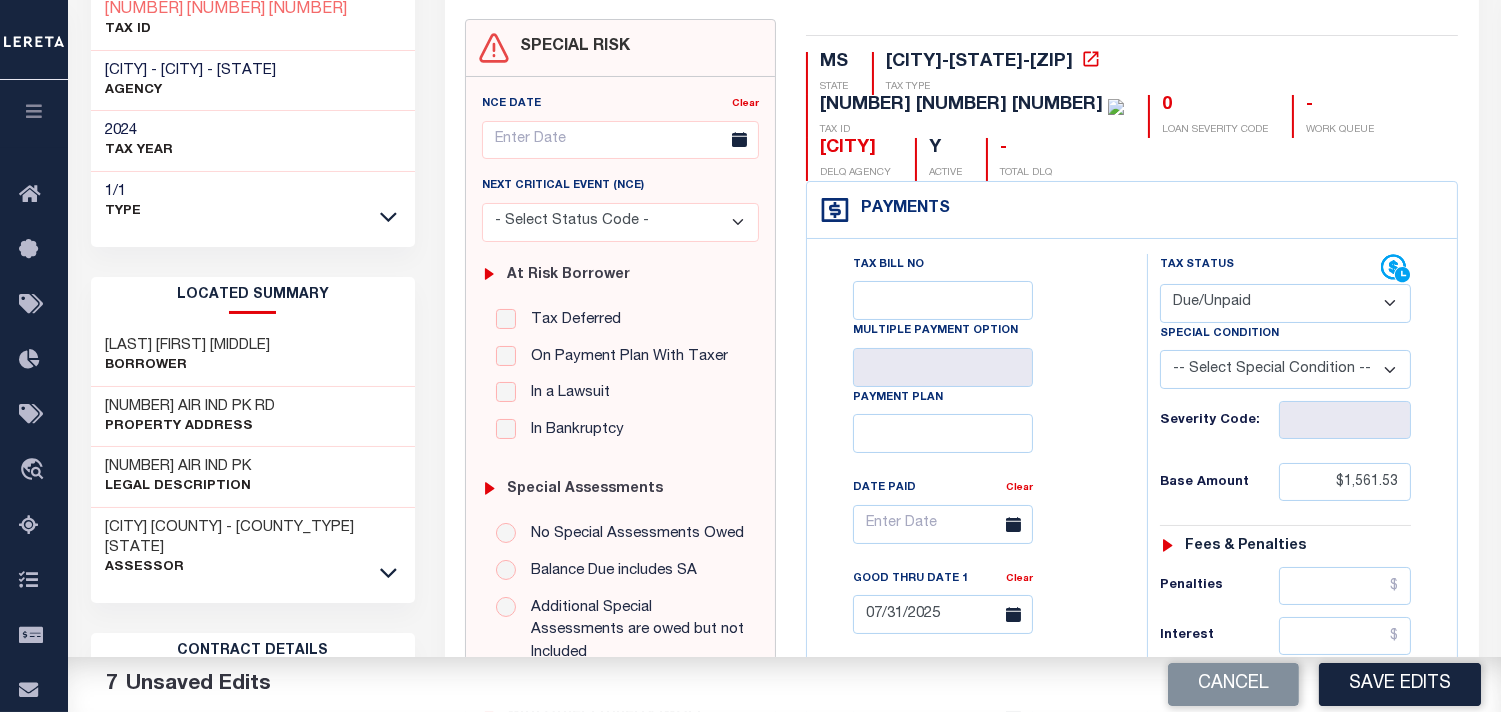scroll, scrollTop: 111, scrollLeft: 0, axis: vertical 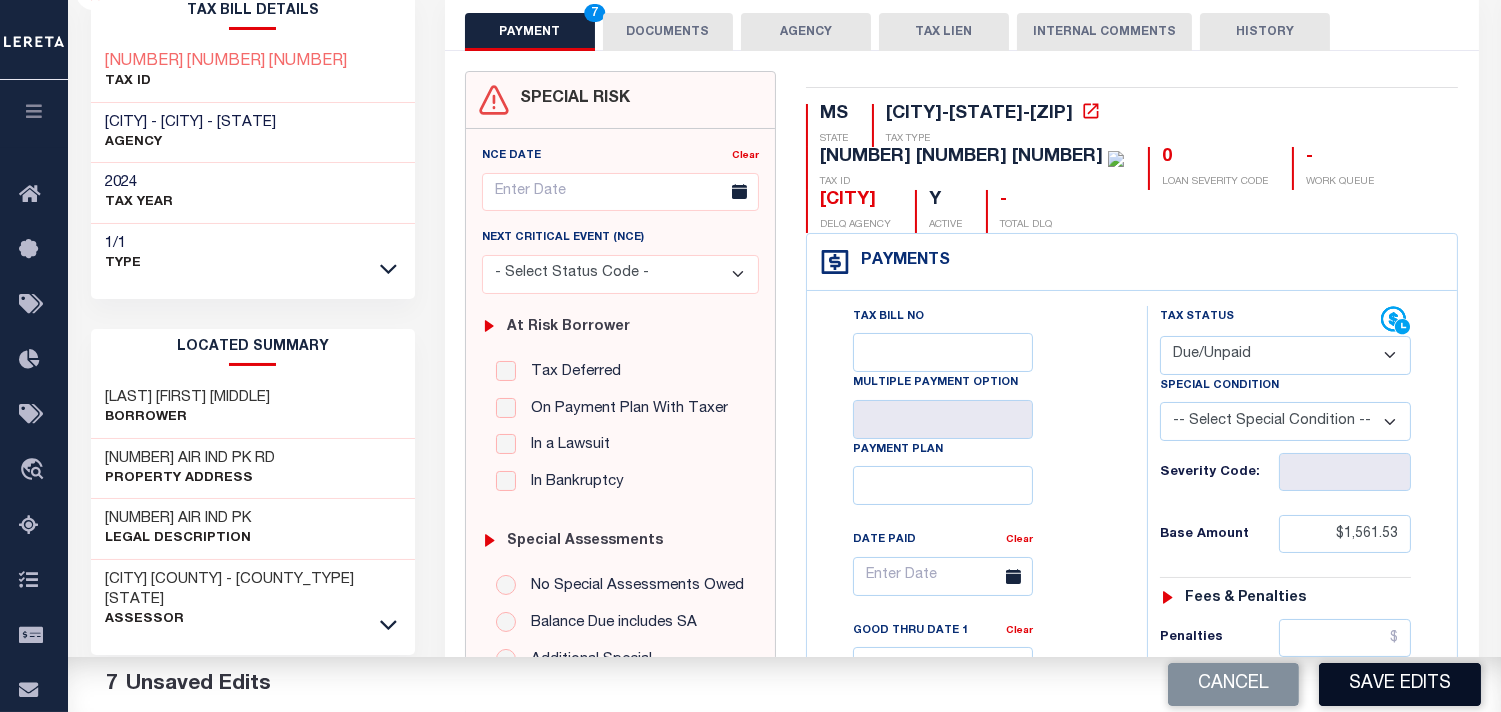 click on "Save Edits" at bounding box center [1400, 684] 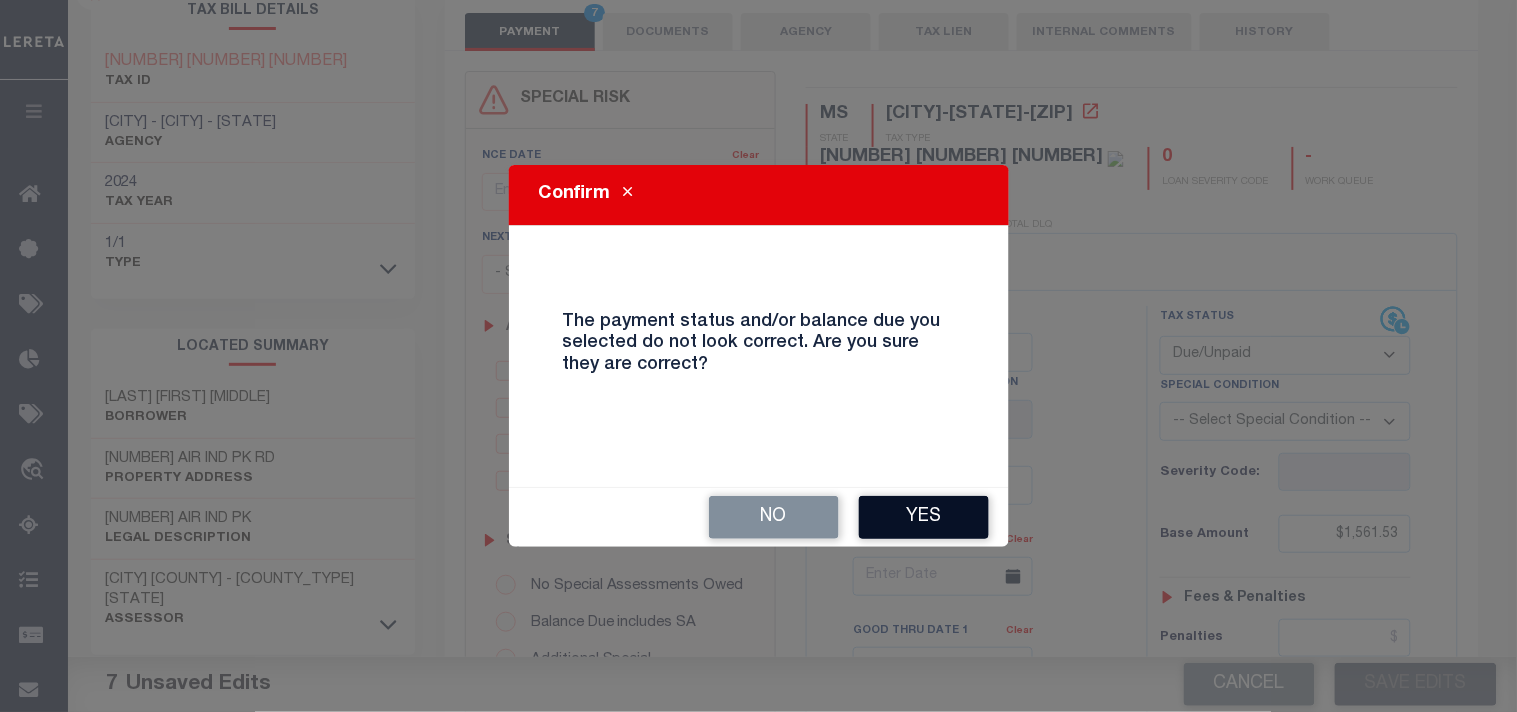 click on "Yes" at bounding box center (924, 517) 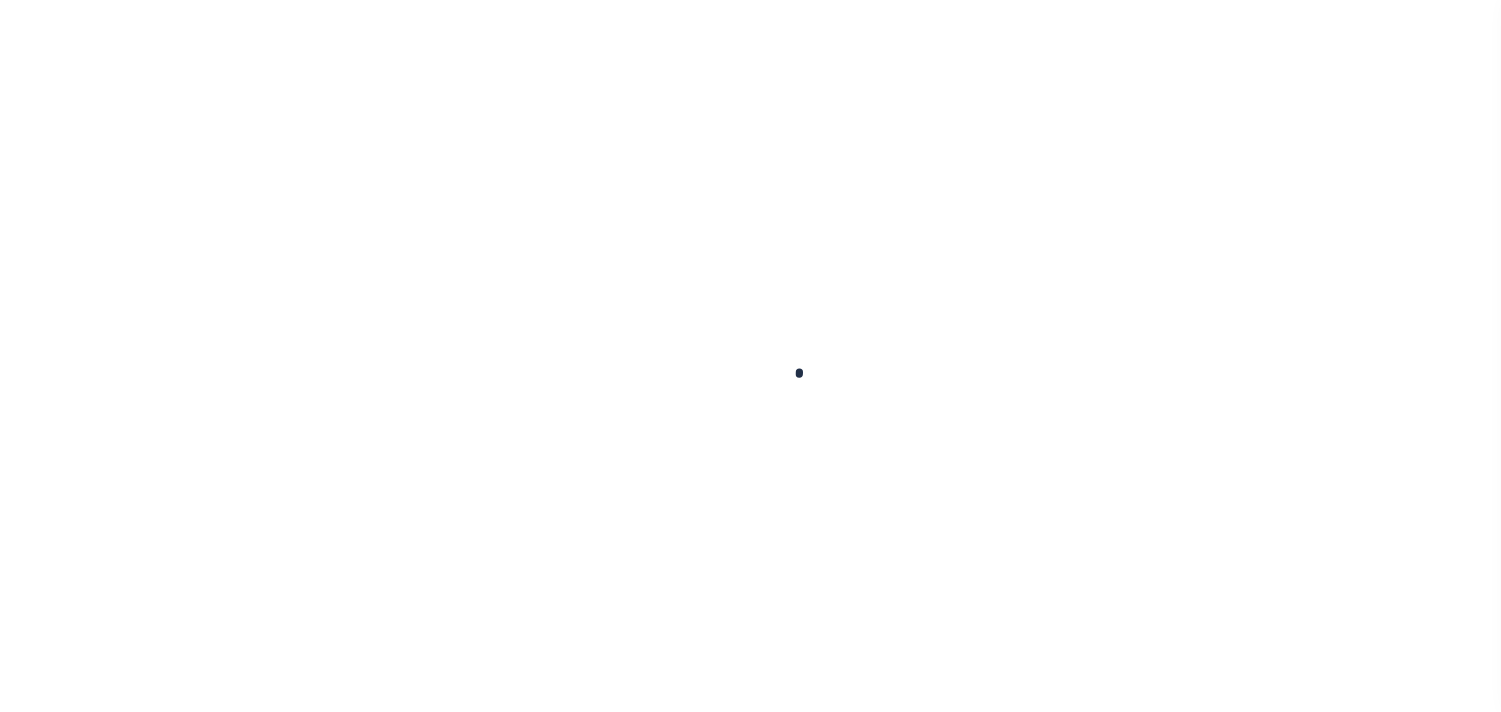 scroll, scrollTop: 0, scrollLeft: 0, axis: both 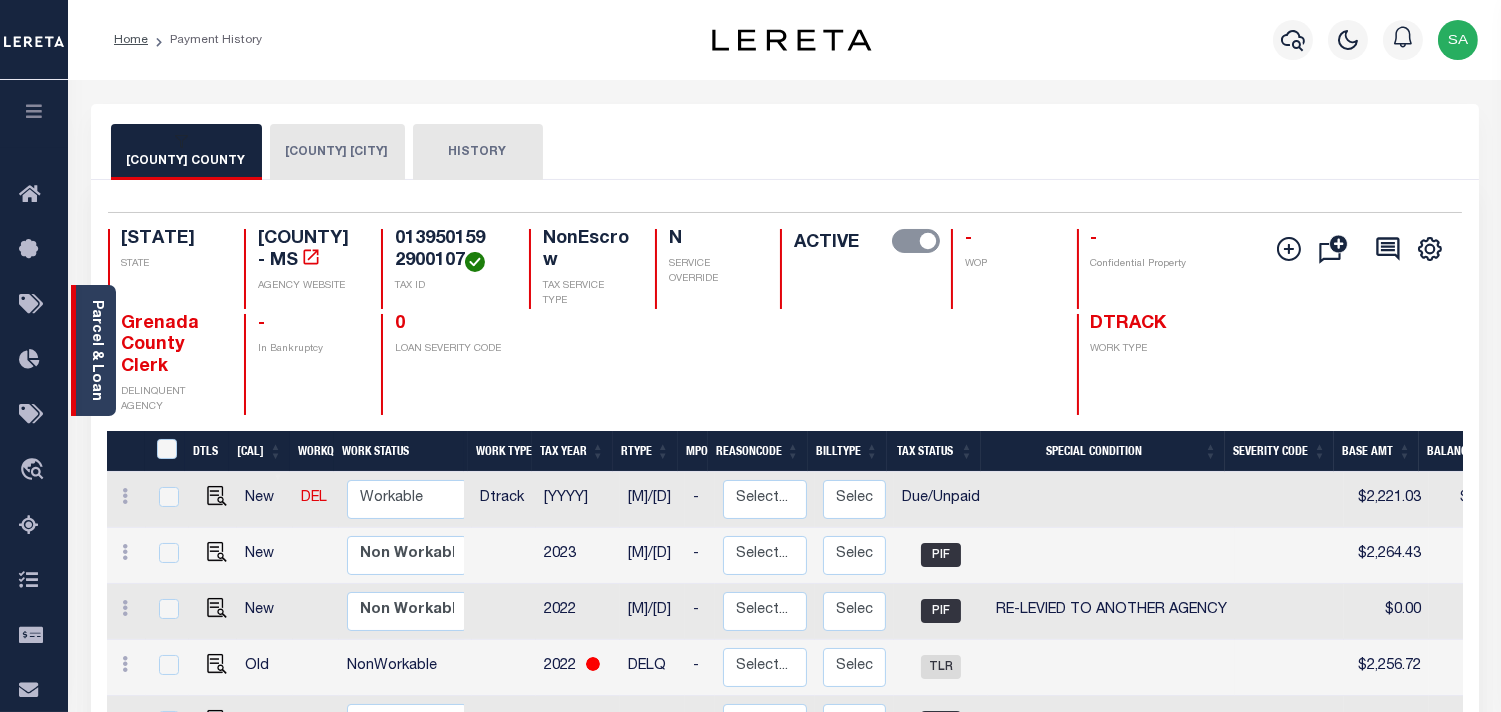 click on "Parcel & Loan" at bounding box center (96, 350) 